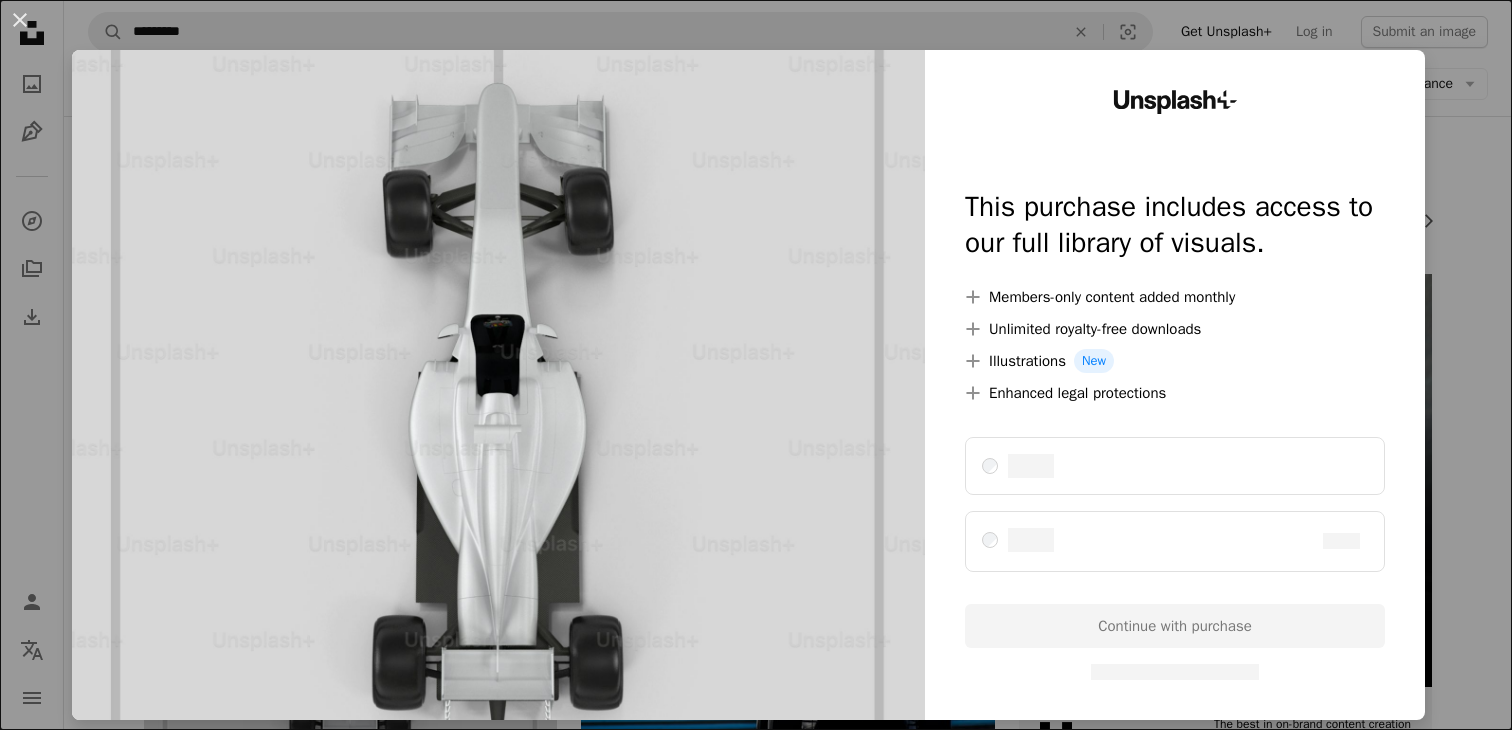 scroll, scrollTop: 676, scrollLeft: 0, axis: vertical 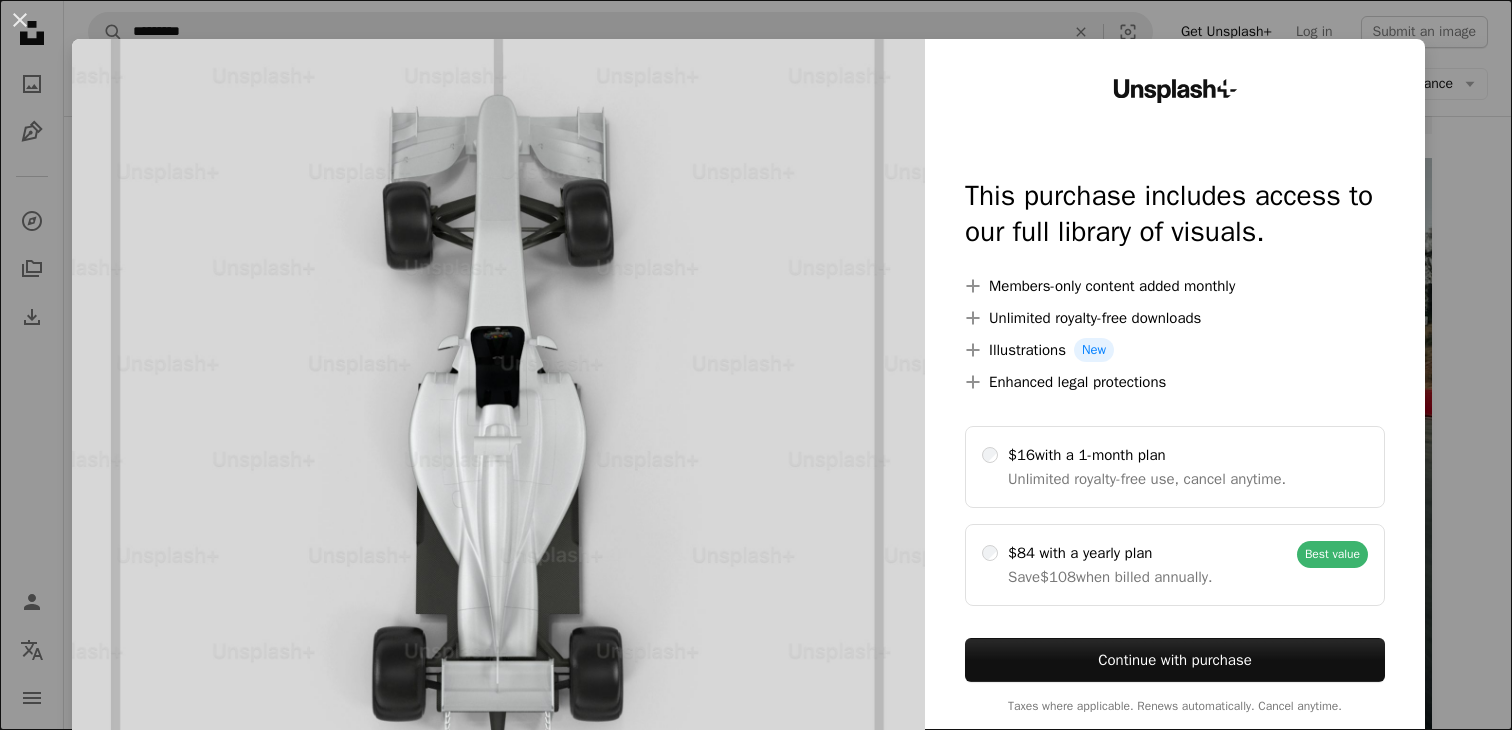 click on "An X shape Unsplash+ This purchase includes access to our full library of visuals. A plus sign Members-only content added monthly A plus sign Unlimited royalty-free downloads A plus sign Illustrations  New A plus sign Enhanced legal protections $16  with a 1-month plan Unlimited royalty-free use, cancel anytime. $84   with a yearly plan Save  $108  when billed annually. Best value Continue with purchase Taxes where applicable. Renews automatically. Cancel anytime." at bounding box center [756, 365] 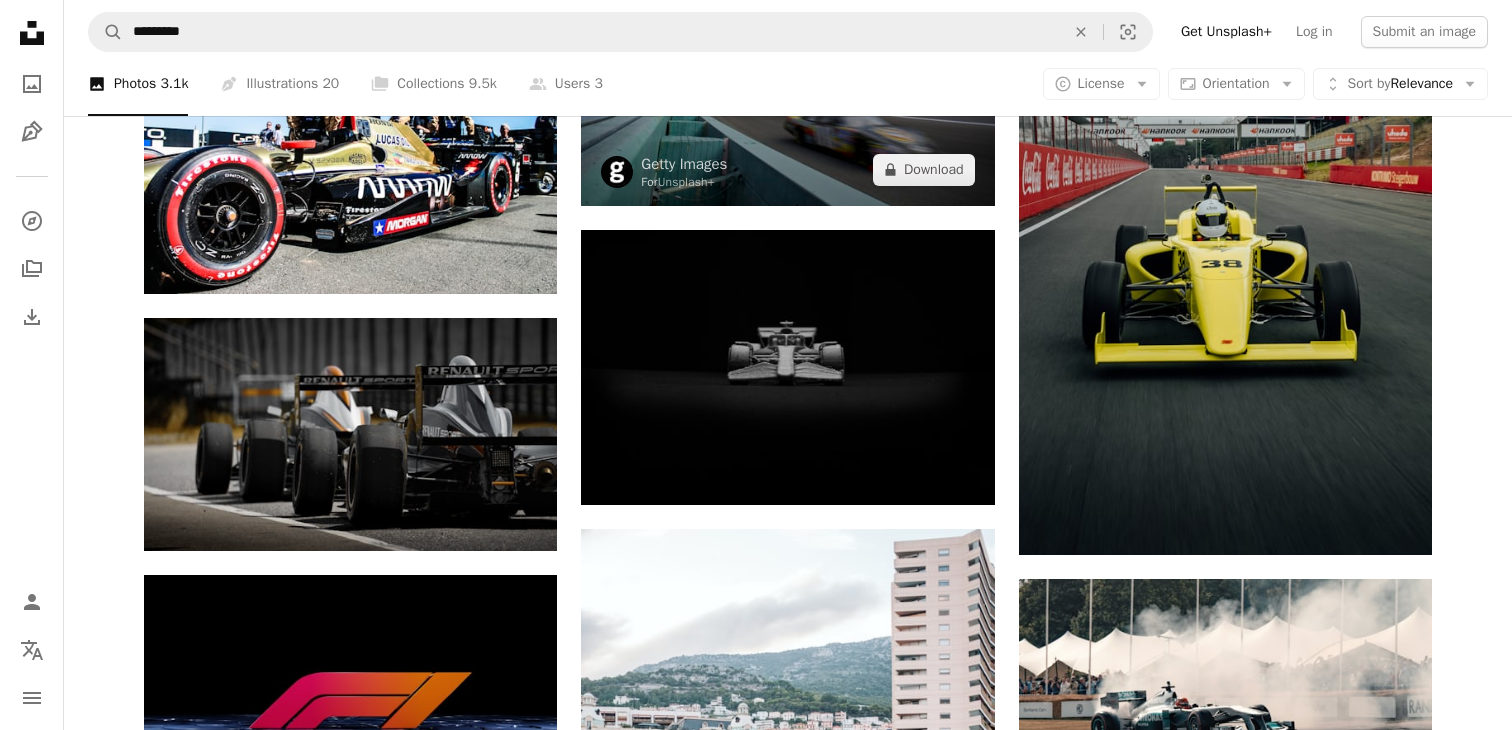 scroll, scrollTop: 931, scrollLeft: 0, axis: vertical 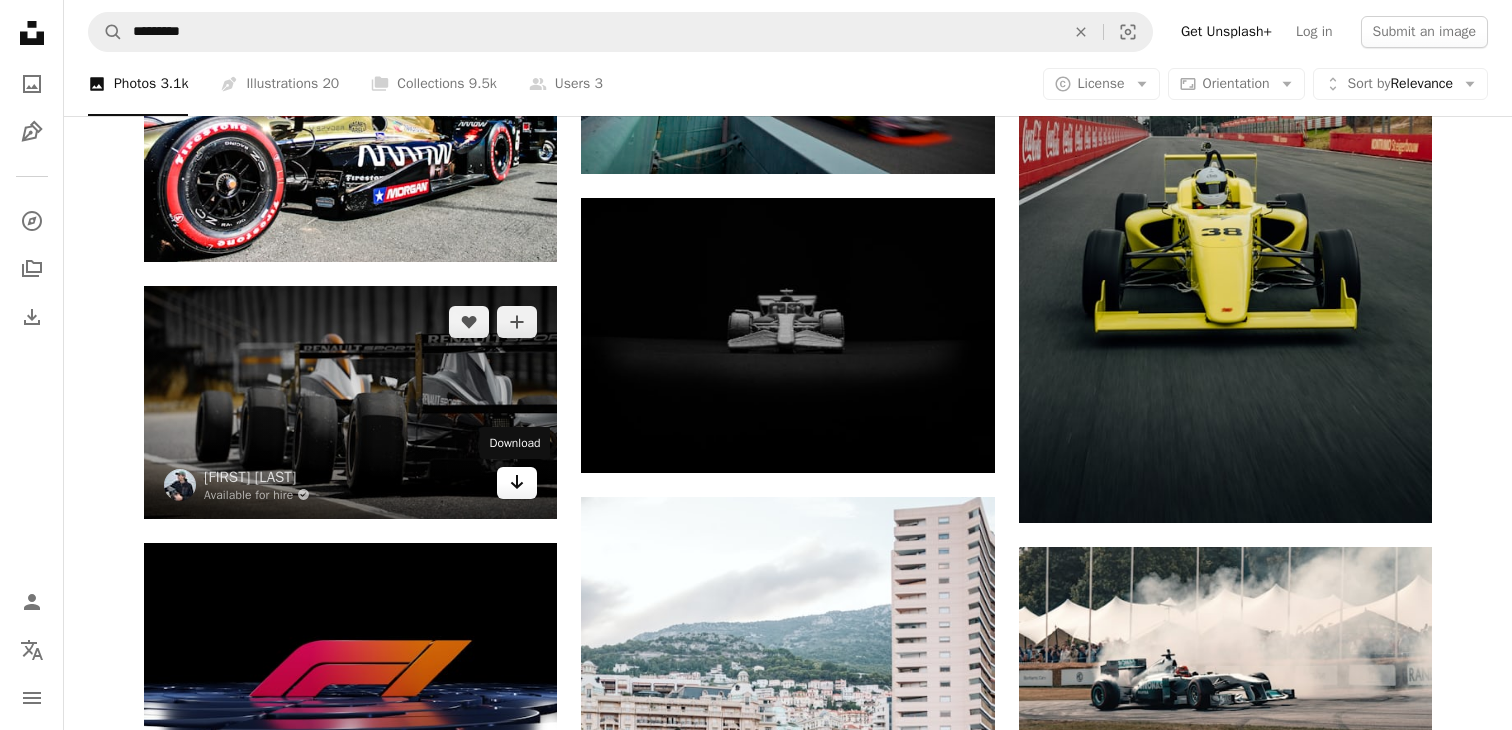click on "Arrow pointing down" 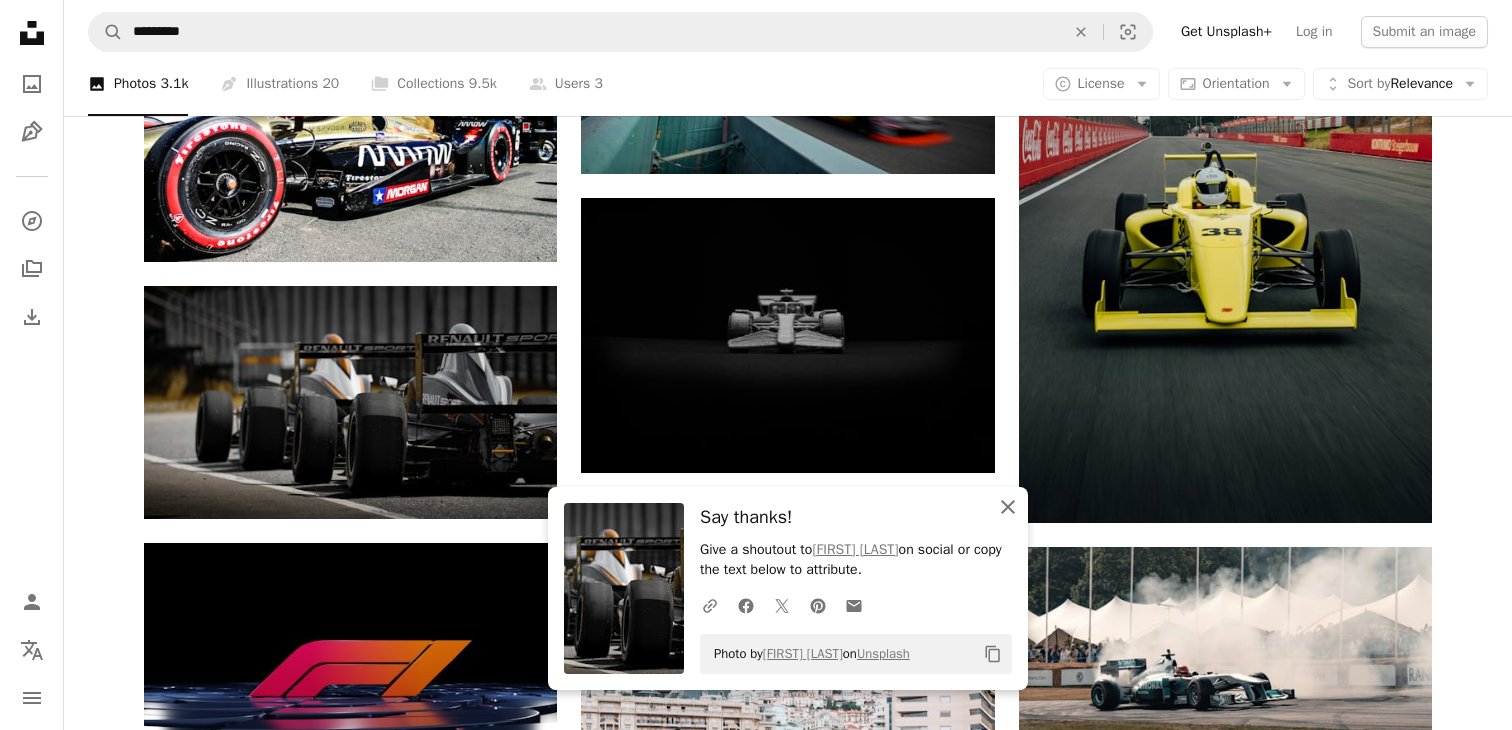 click on "An X shape Close" at bounding box center [1008, 507] 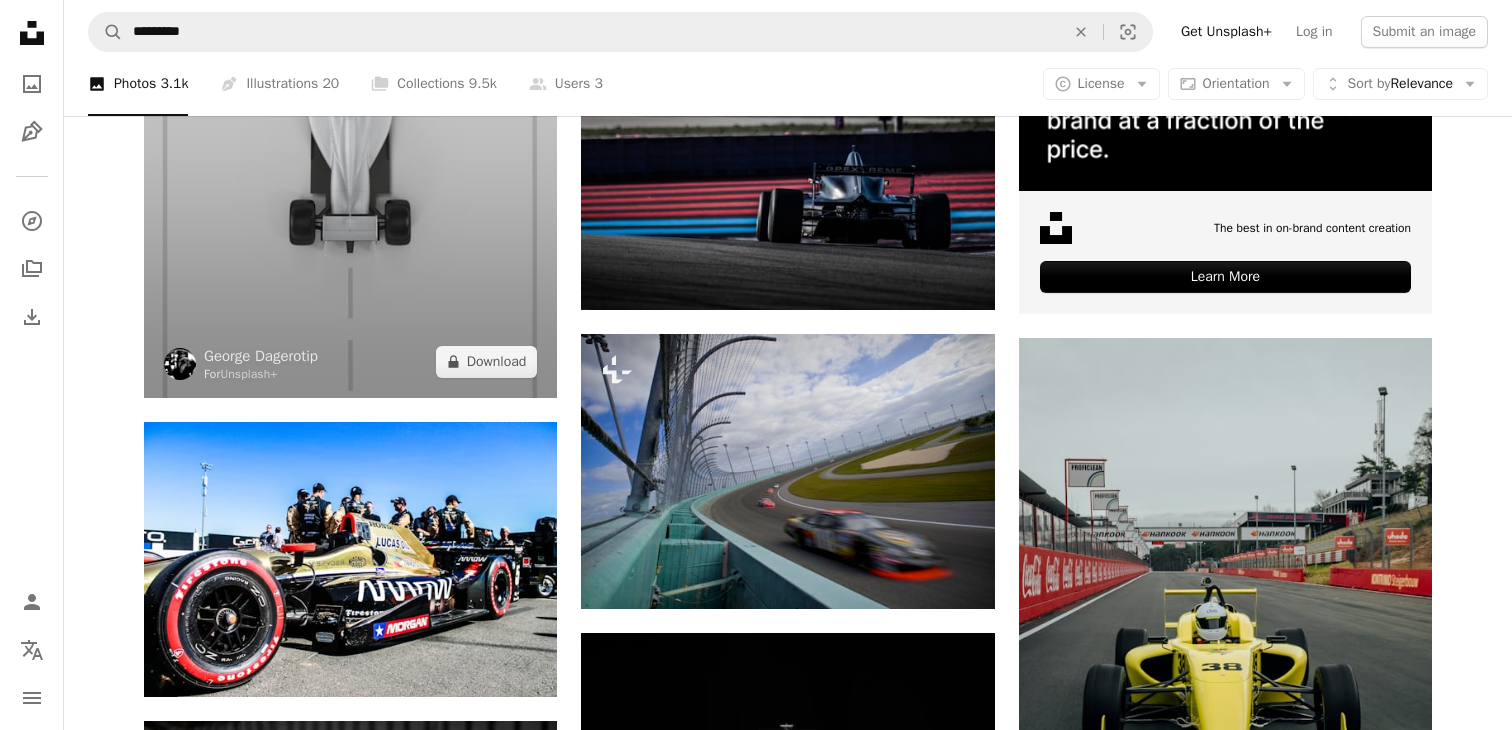 scroll, scrollTop: 494, scrollLeft: 0, axis: vertical 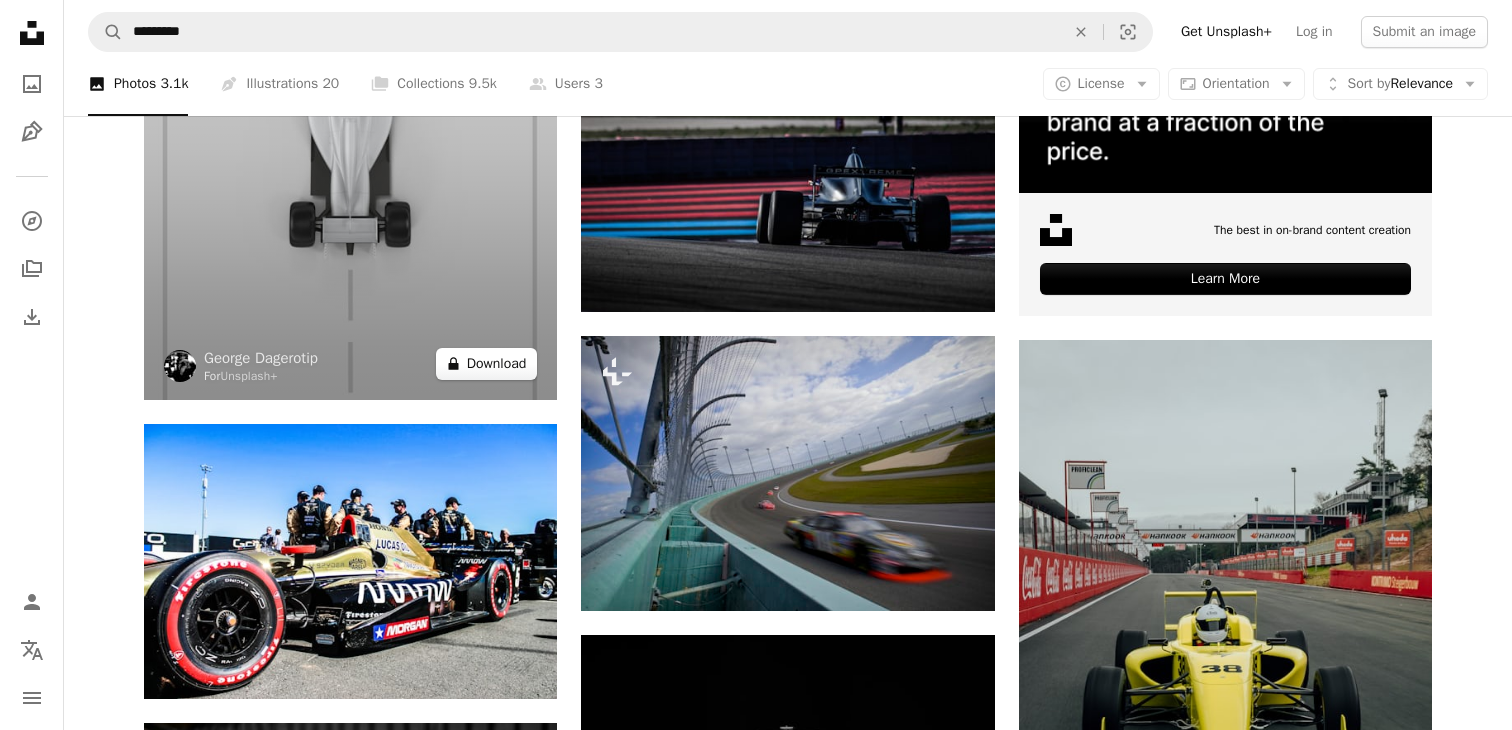 click on "A lock   Download" at bounding box center (487, 364) 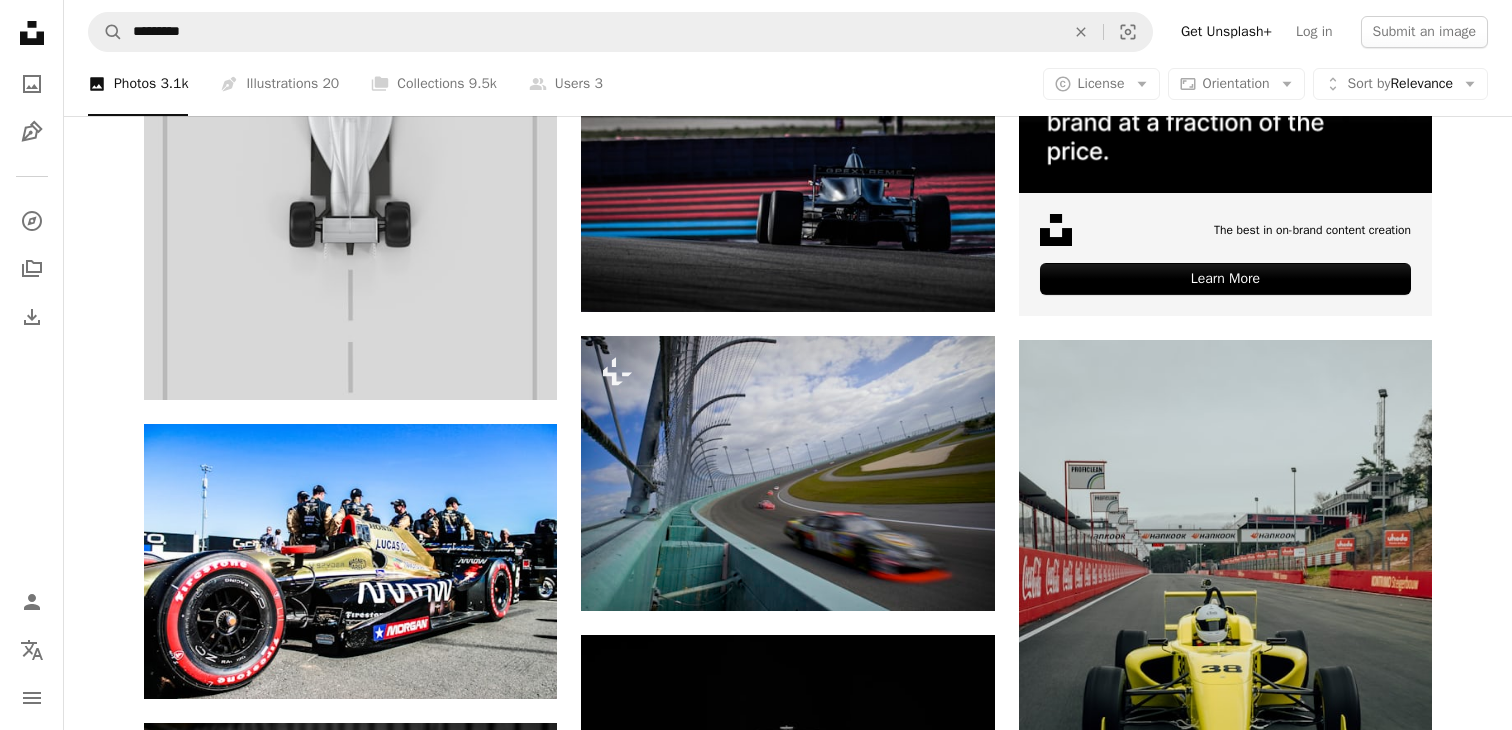 click on "An X shape Unsplash+ This purchase includes access to our full library of visuals. A plus sign Members-only content added monthly A plus sign Unlimited royalty-free downloads A plus sign Illustrations  New A plus sign Enhanced legal protections $16  with a 1-month plan Unlimited royalty-free use, cancel anytime. $84   with a yearly plan Save  $108  when billed annually. Best value Continue with purchase Taxes where applicable. Renews automatically. Cancel anytime." at bounding box center [756, 9528] 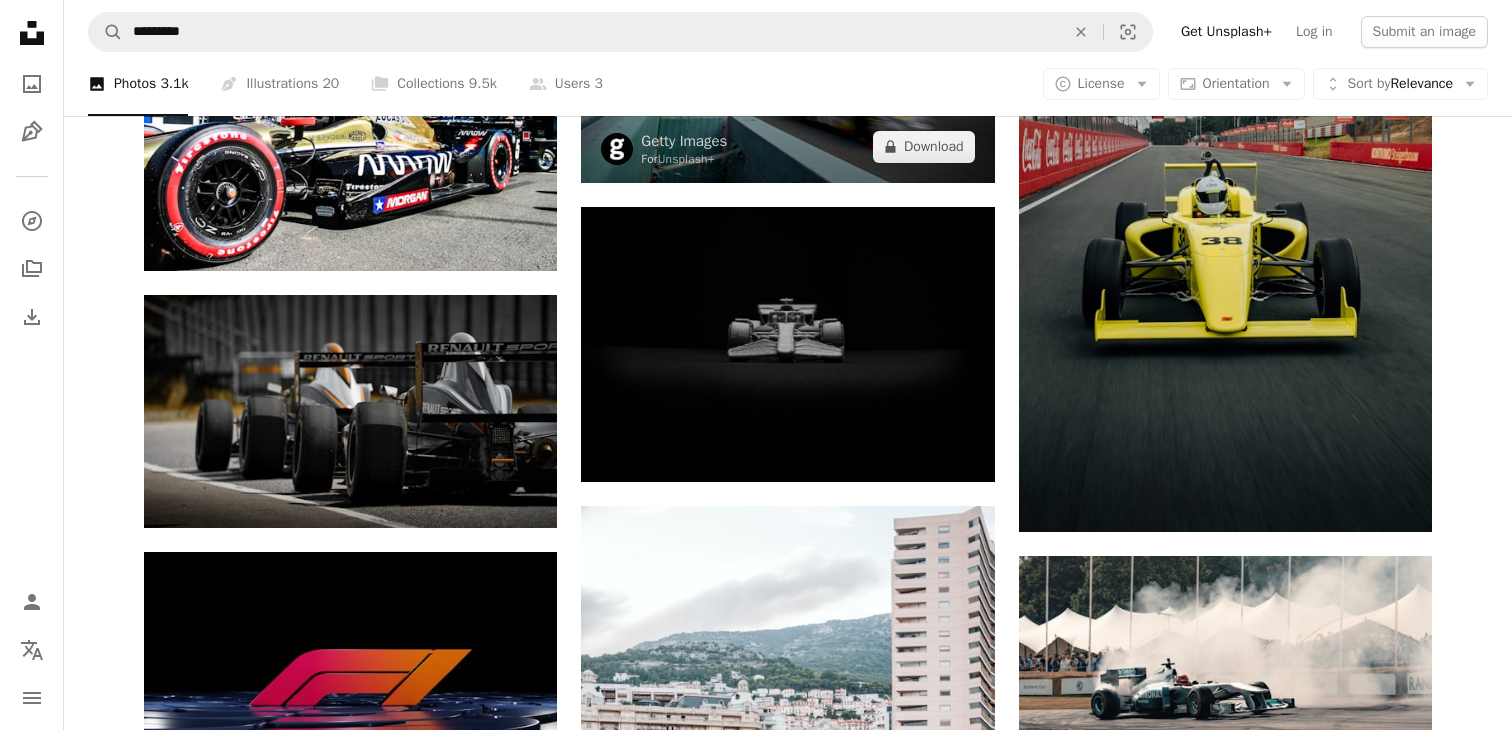scroll, scrollTop: 925, scrollLeft: 0, axis: vertical 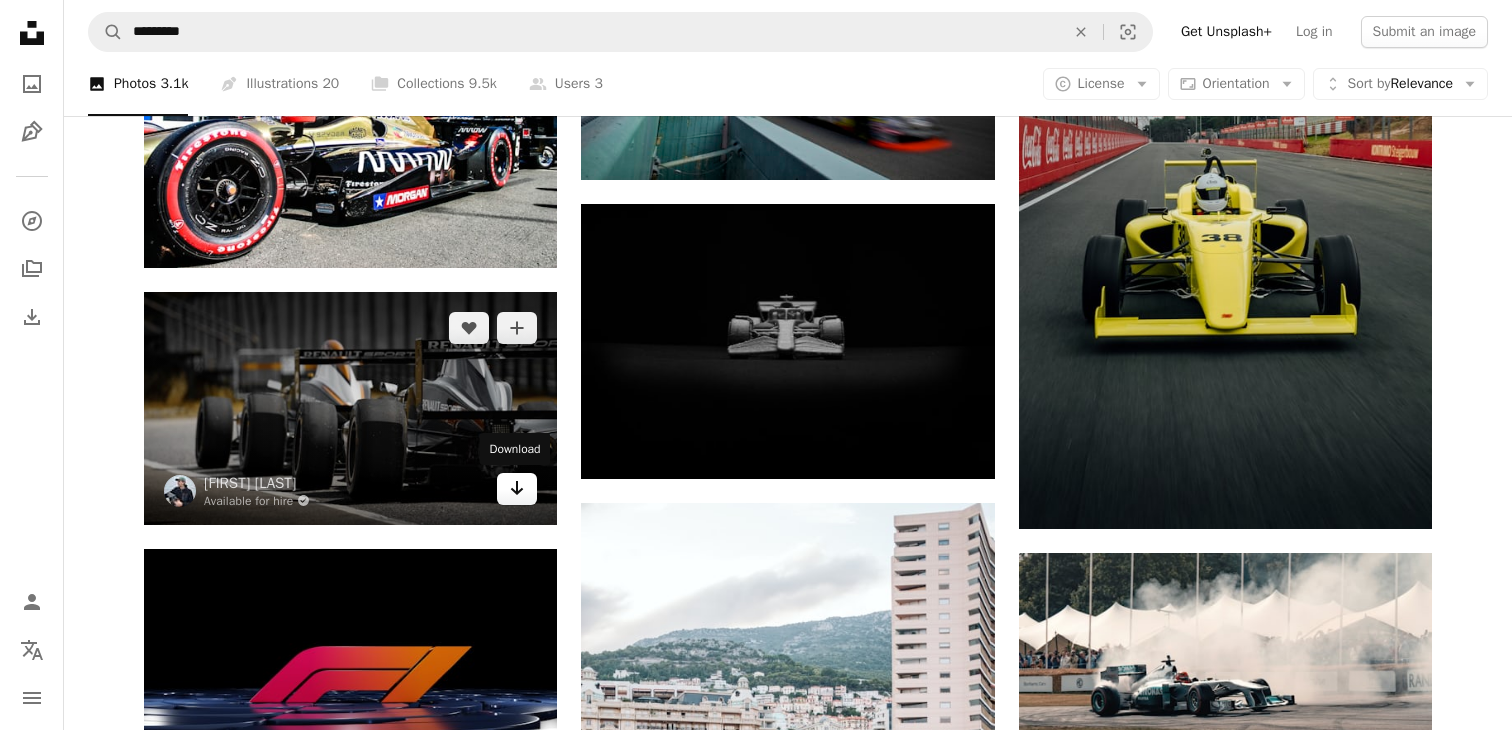 click 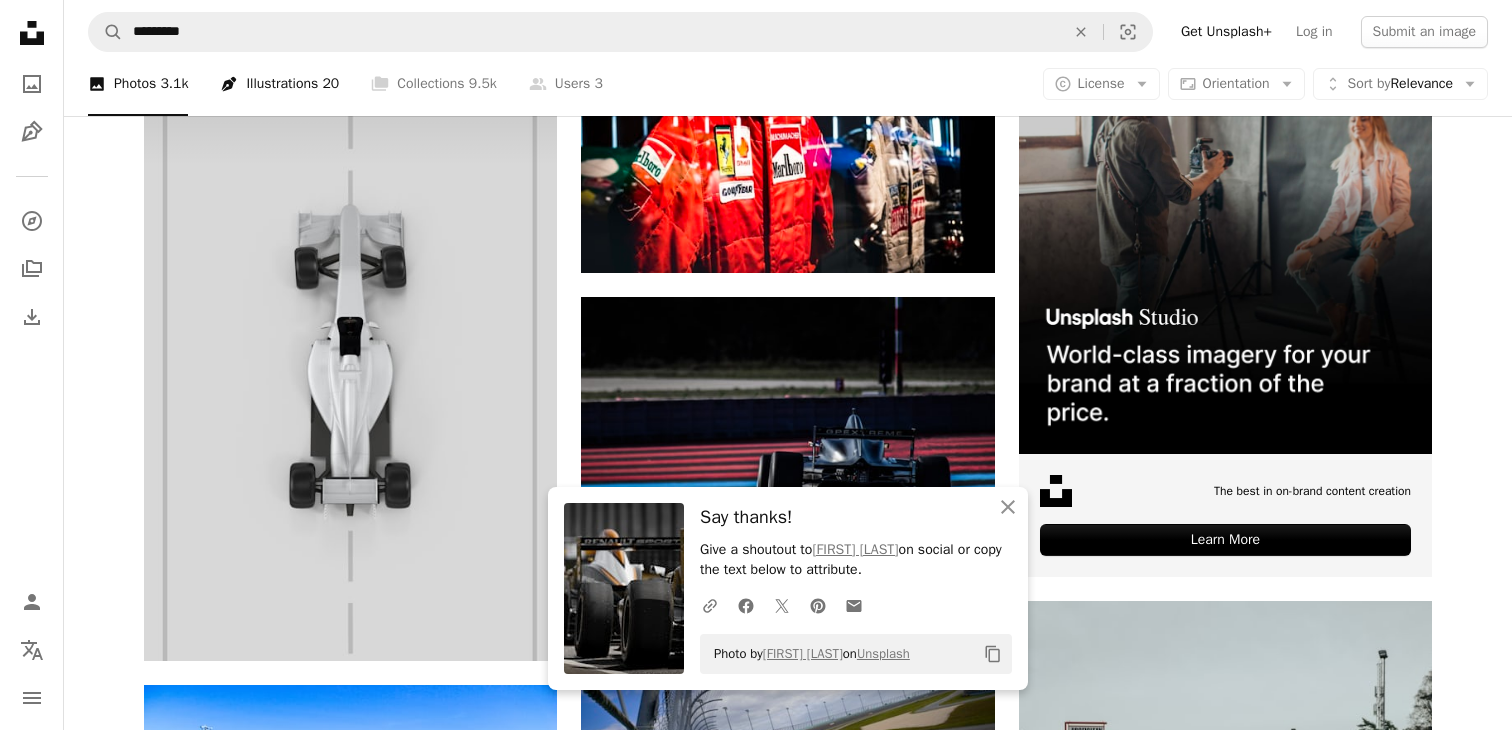 scroll, scrollTop: 0, scrollLeft: 0, axis: both 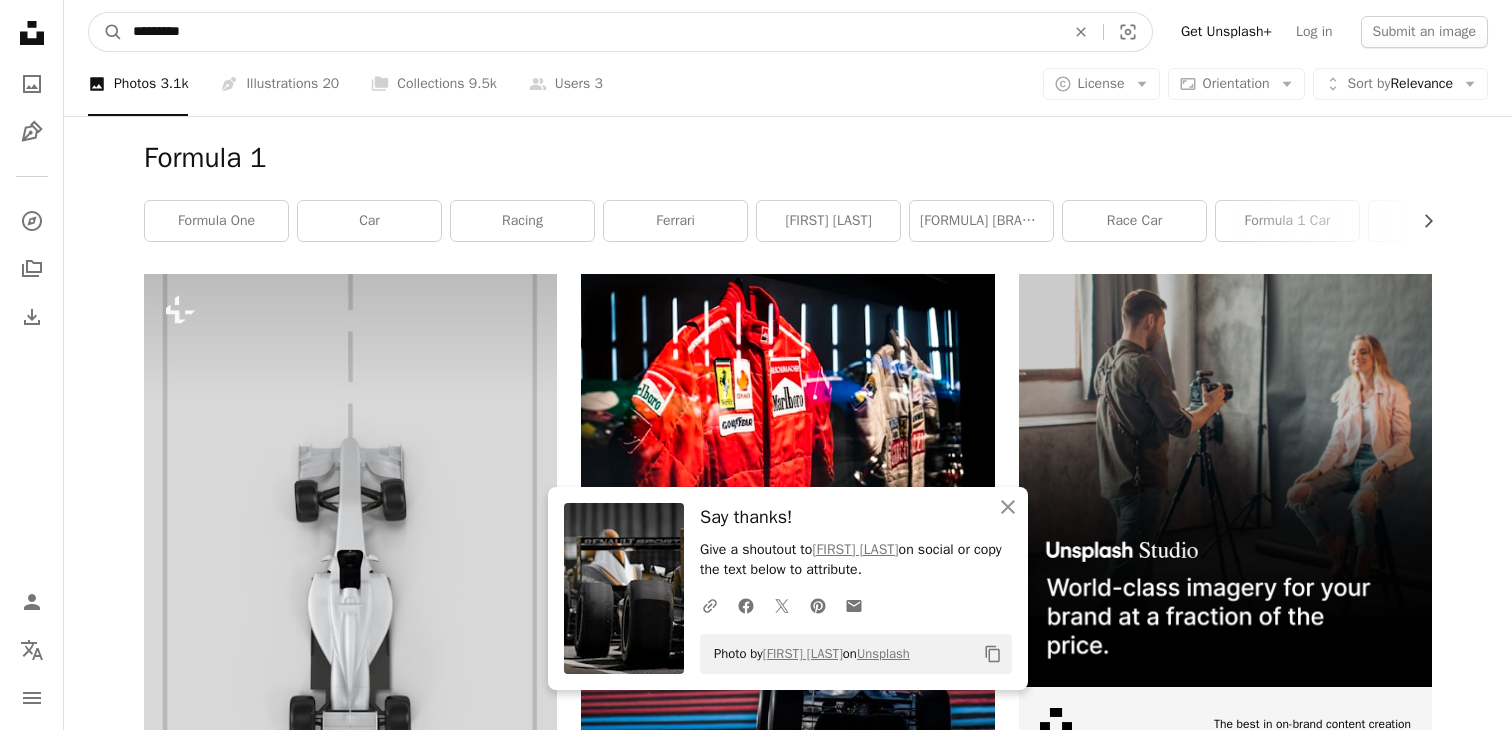 click on "*********" at bounding box center [591, 32] 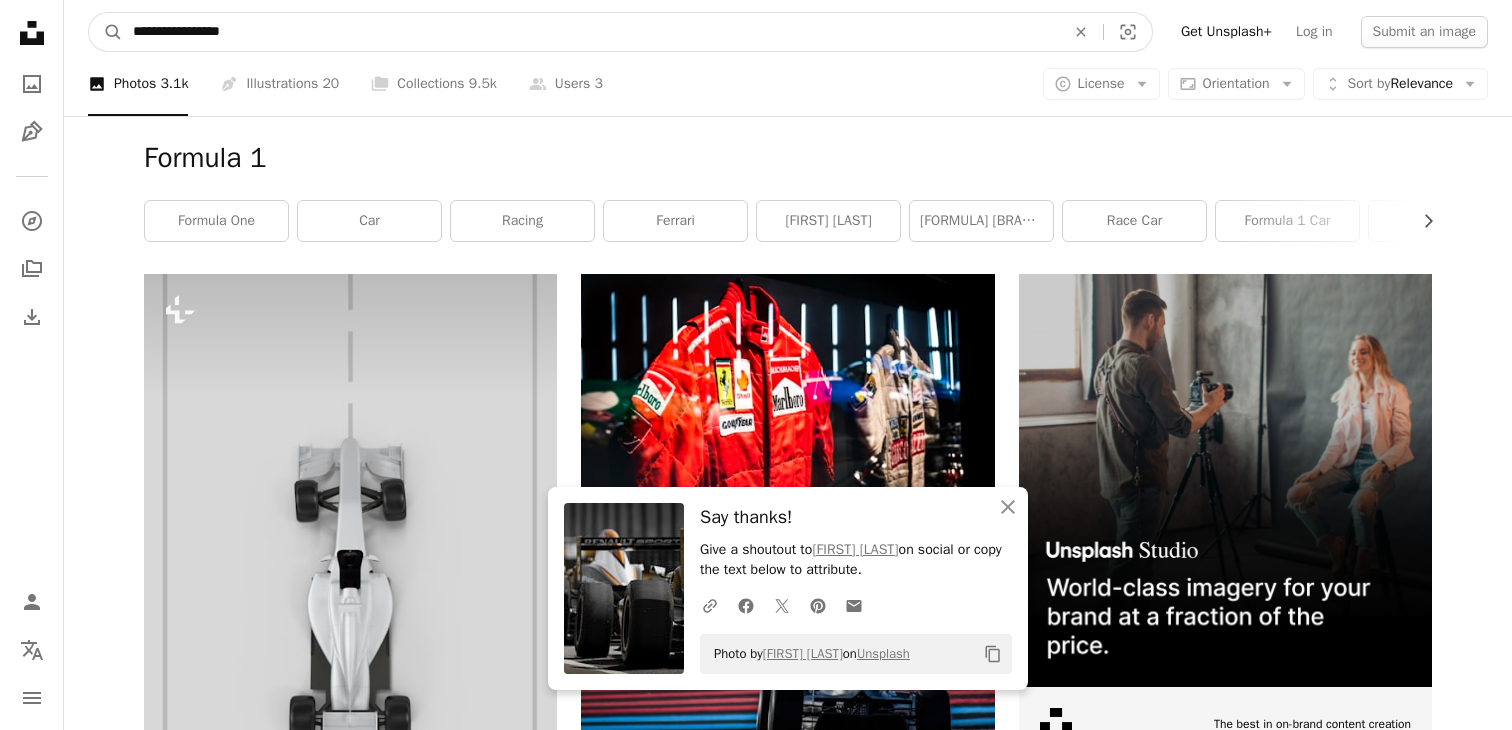 type on "**********" 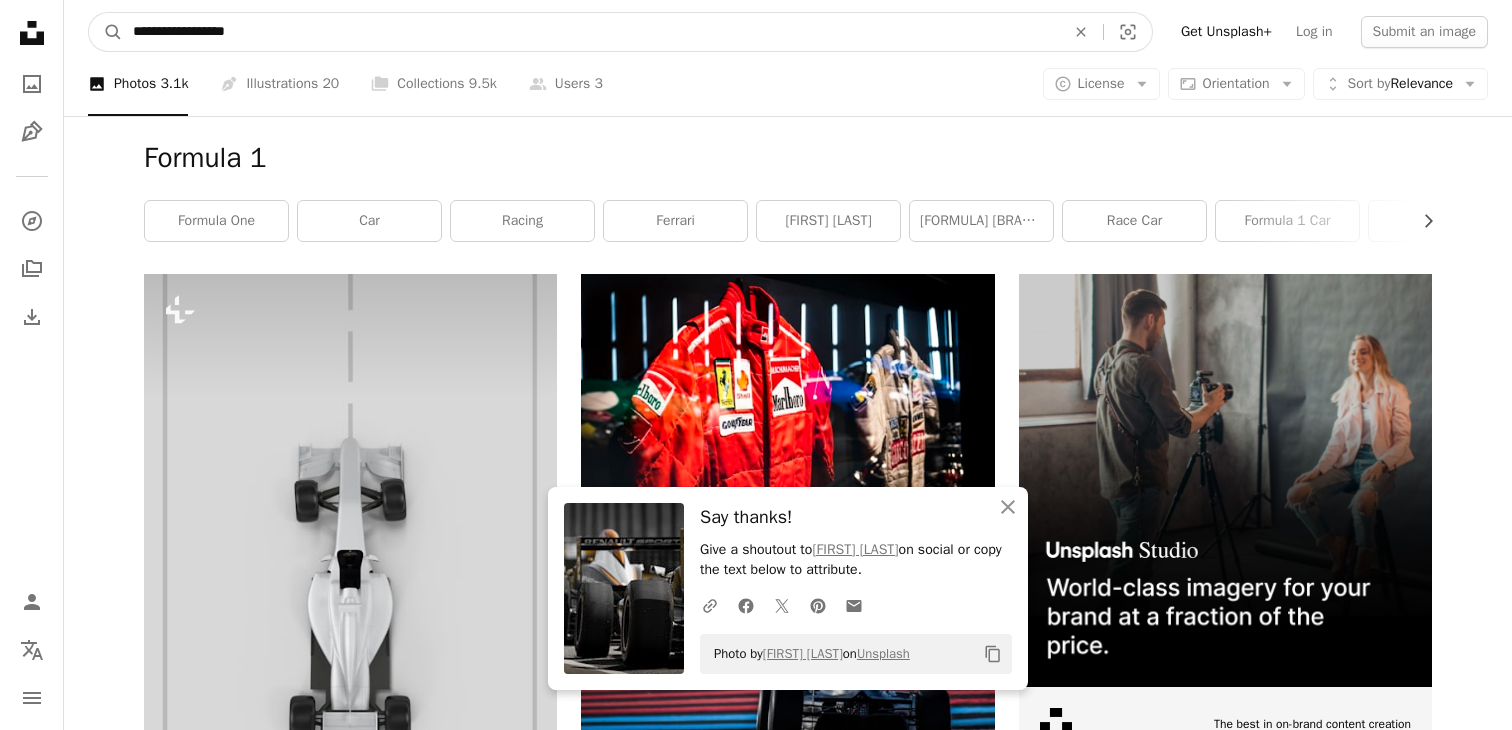 click on "A magnifying glass" at bounding box center [106, 32] 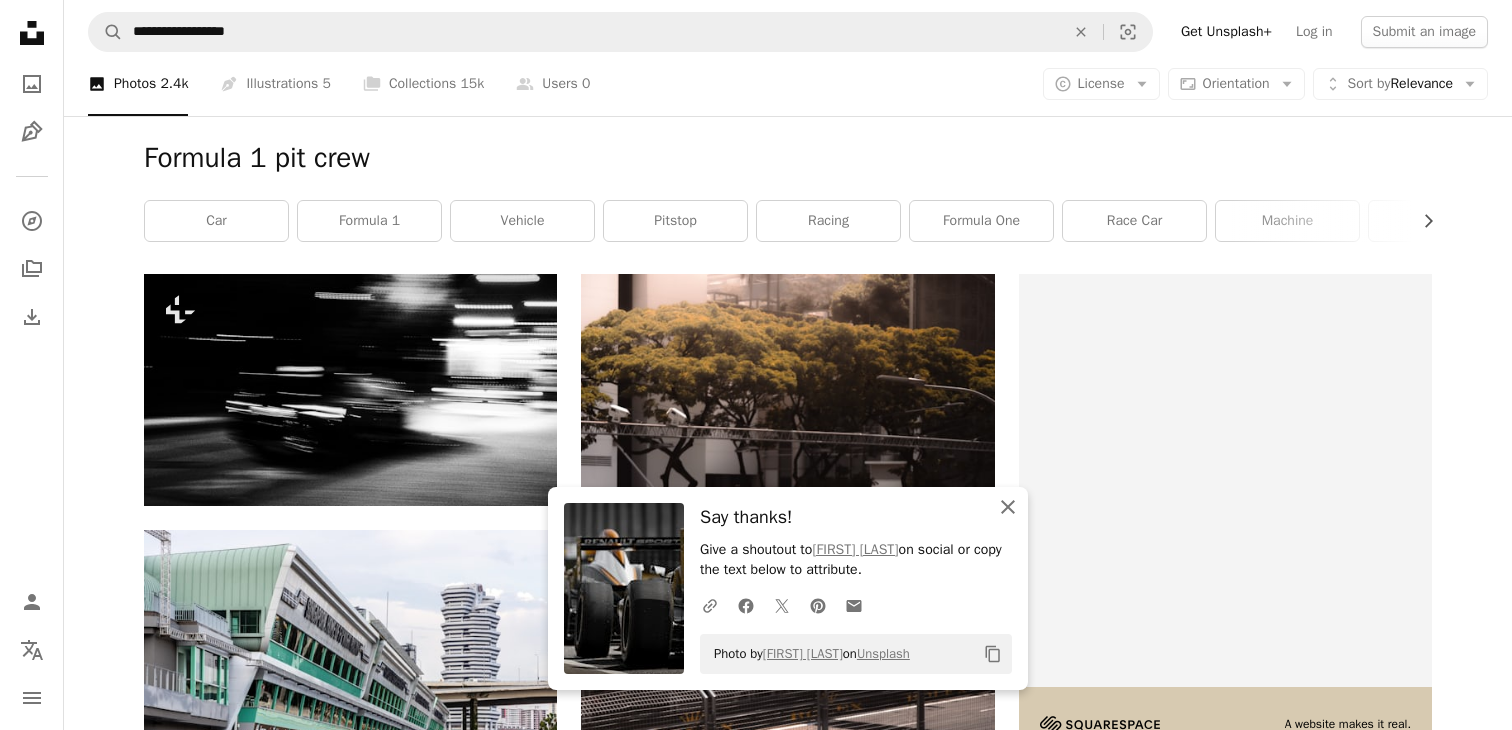 drag, startPoint x: 1007, startPoint y: 503, endPoint x: 938, endPoint y: 492, distance: 69.87131 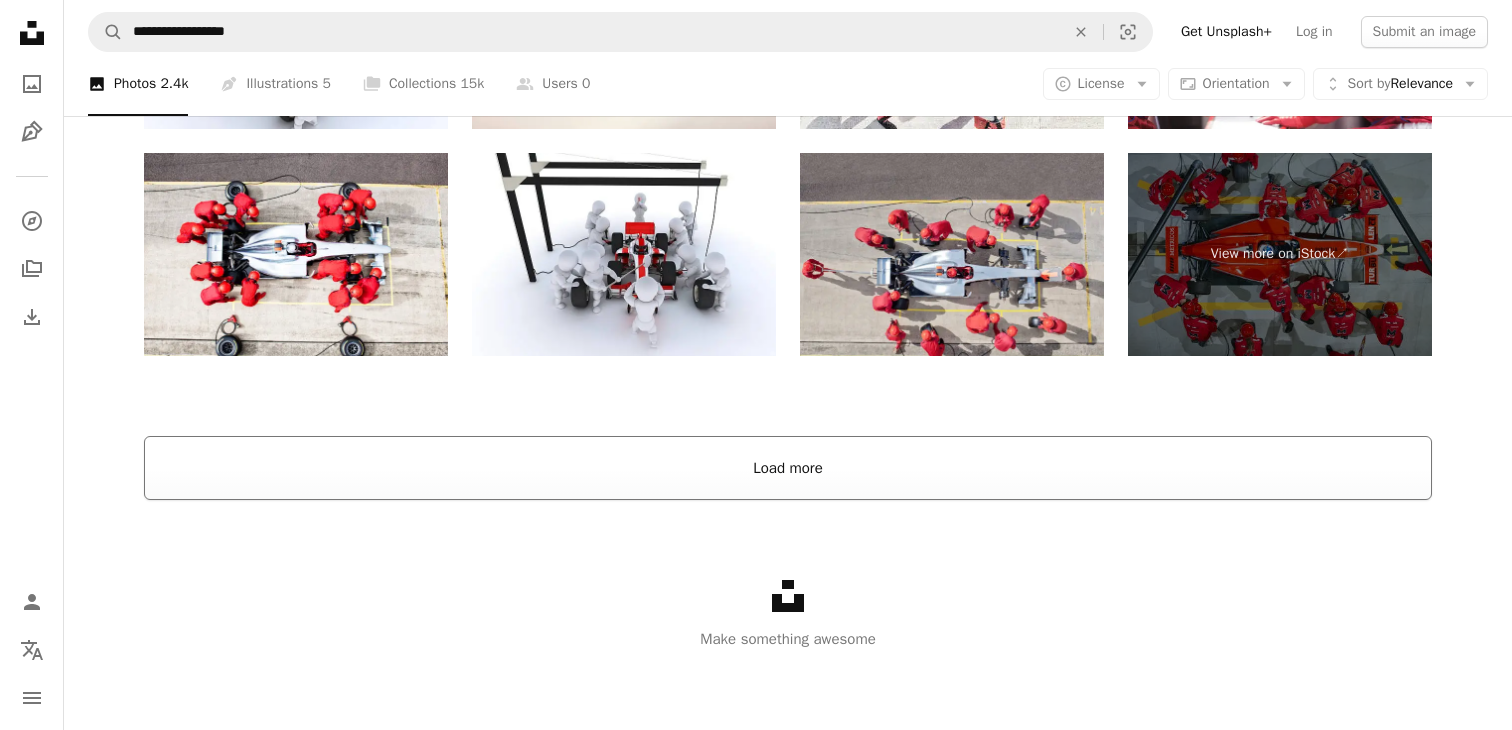 click on "Load more" at bounding box center (788, 468) 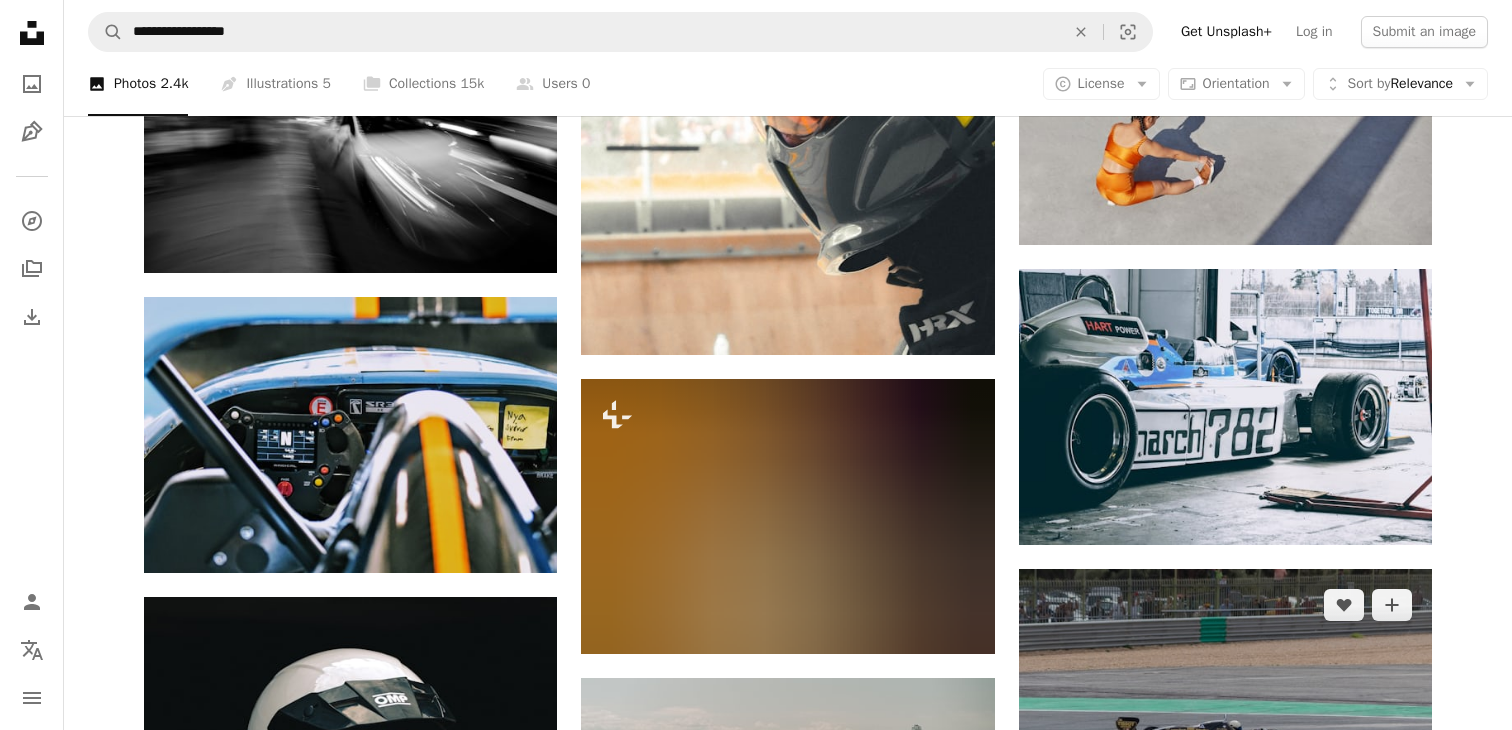 scroll, scrollTop: 0, scrollLeft: 0, axis: both 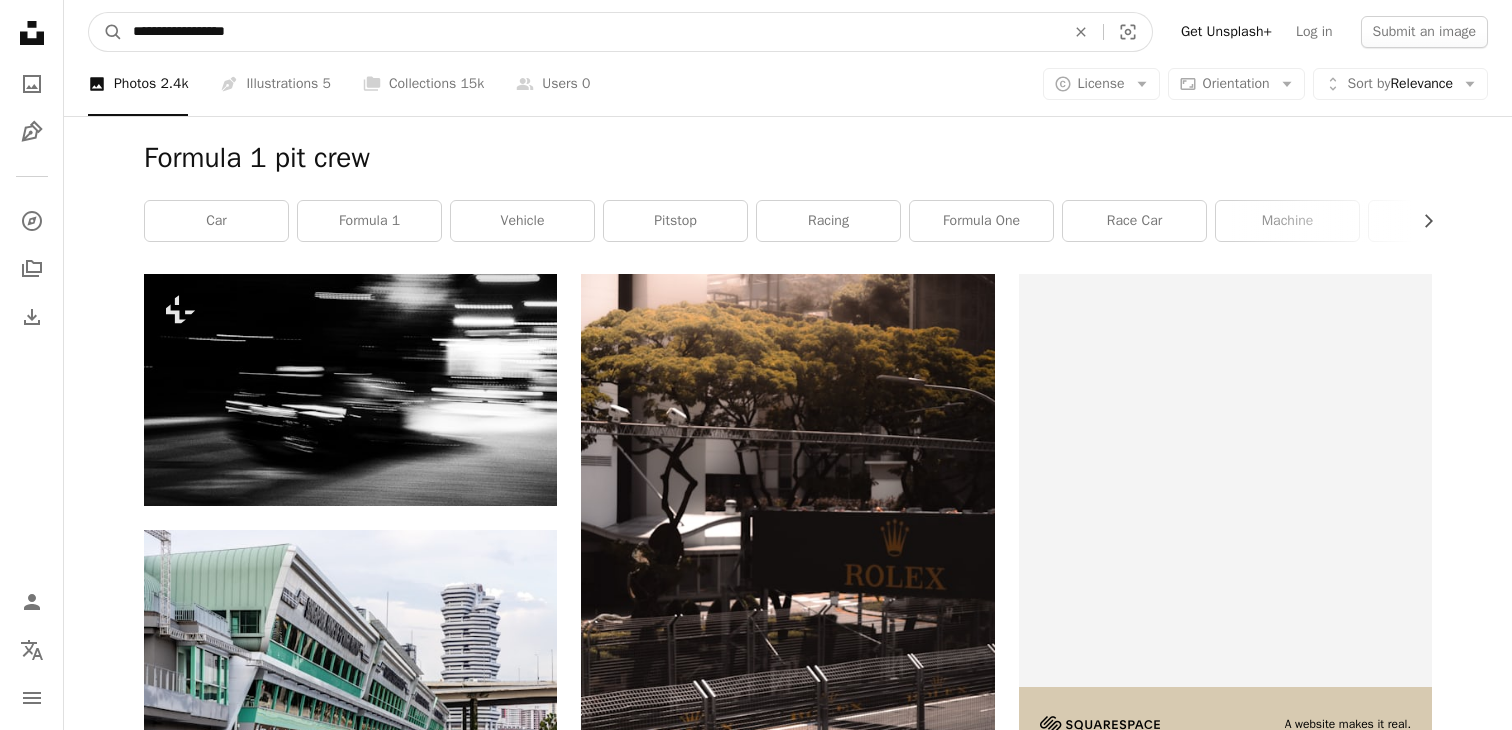 click on "**********" at bounding box center [591, 32] 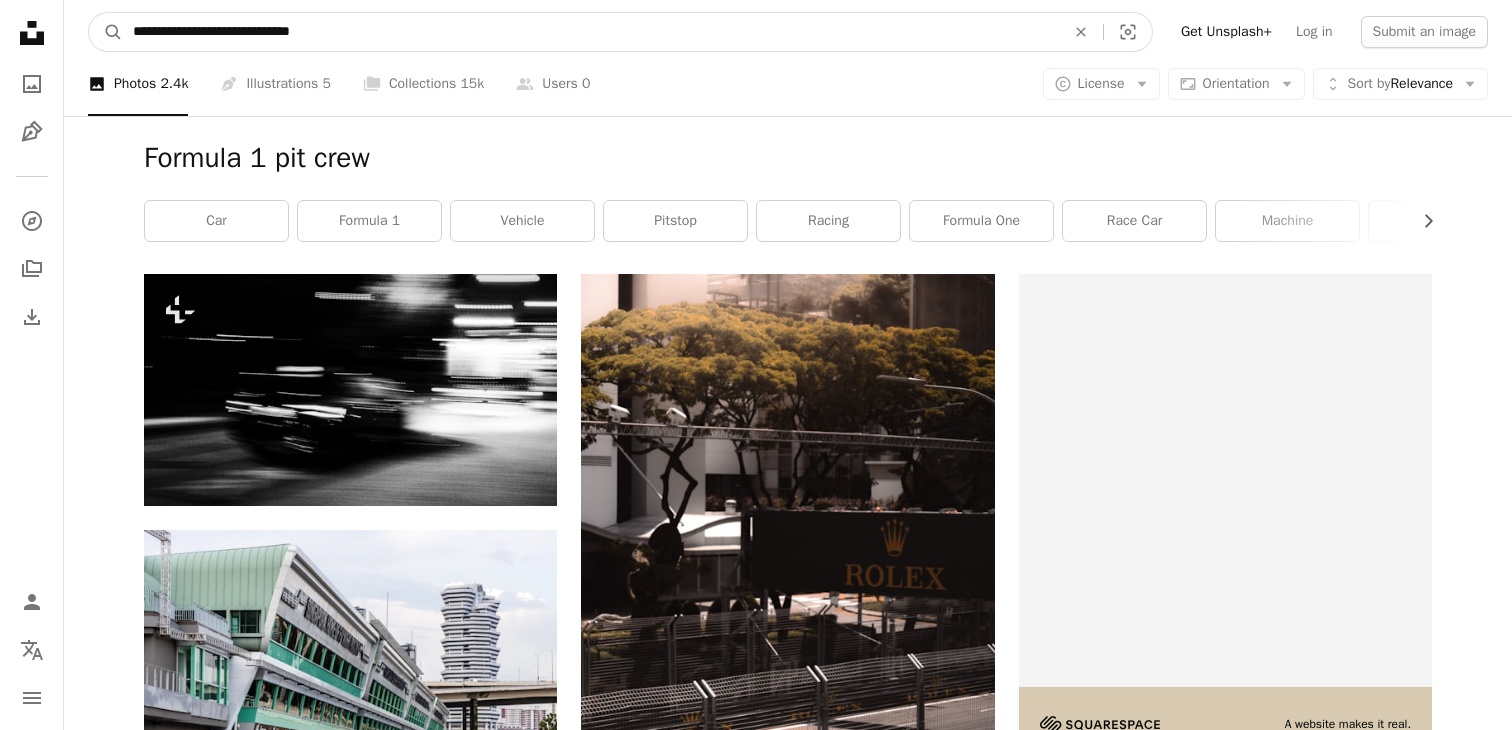 type on "**********" 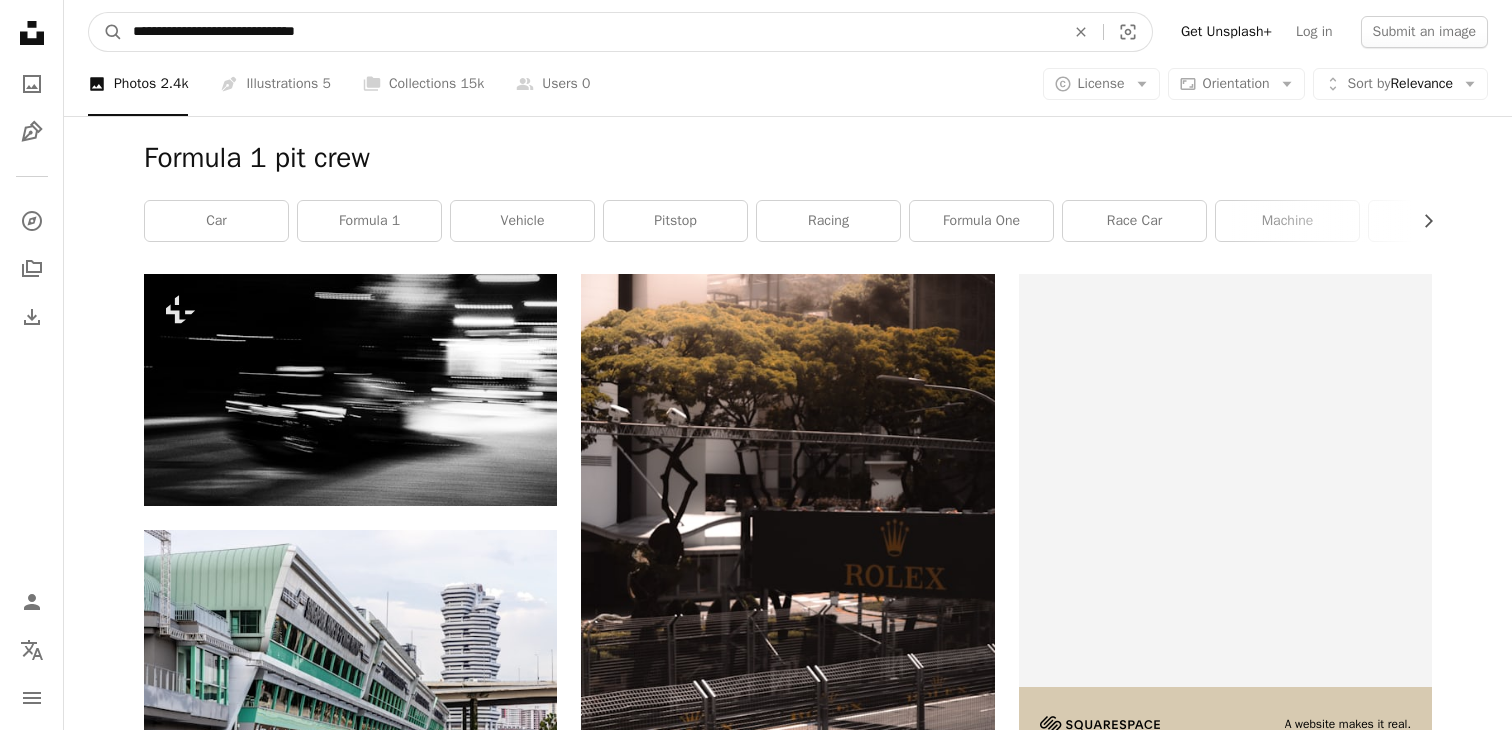 click on "A magnifying glass" at bounding box center (106, 32) 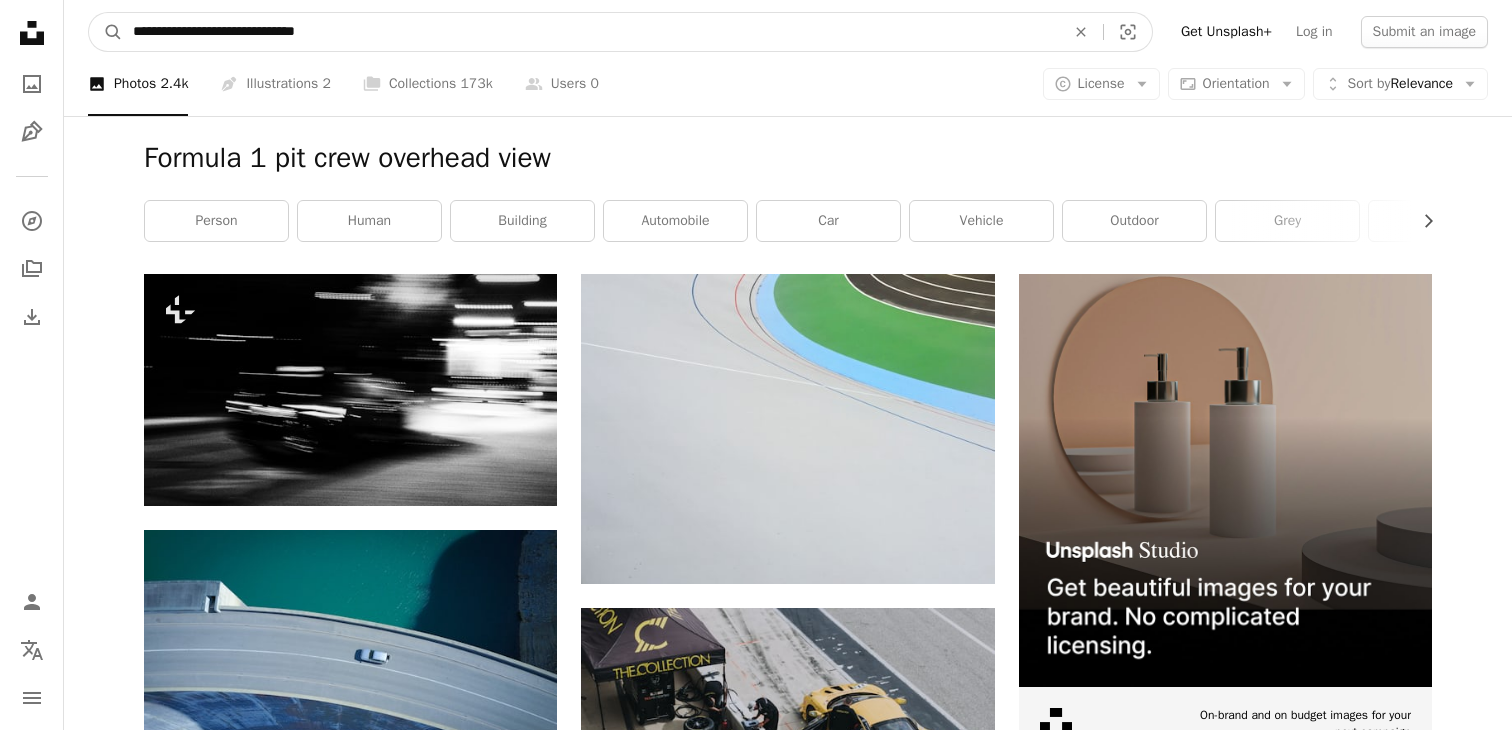 drag, startPoint x: 185, startPoint y: 34, endPoint x: 250, endPoint y: 35, distance: 65.00769 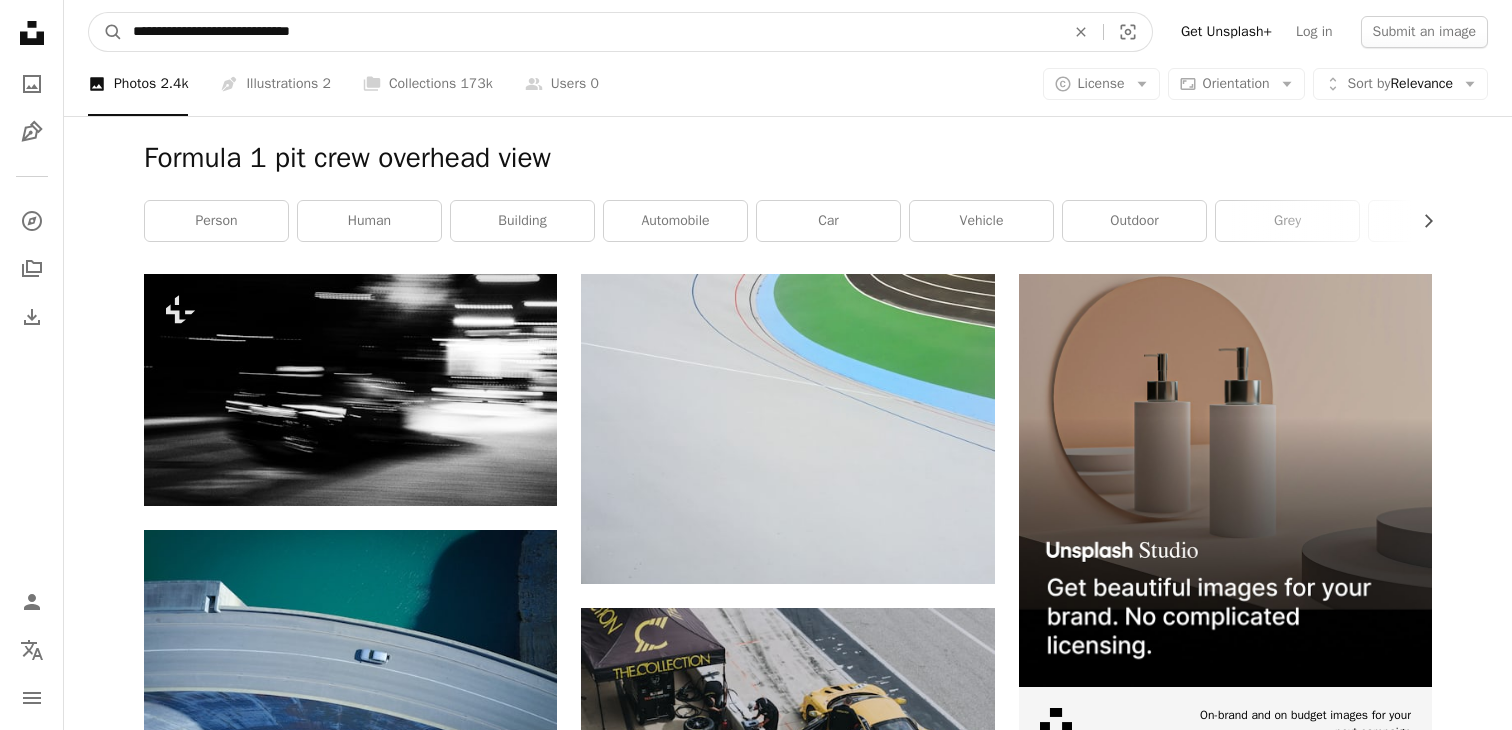 click on "A magnifying glass" at bounding box center [106, 32] 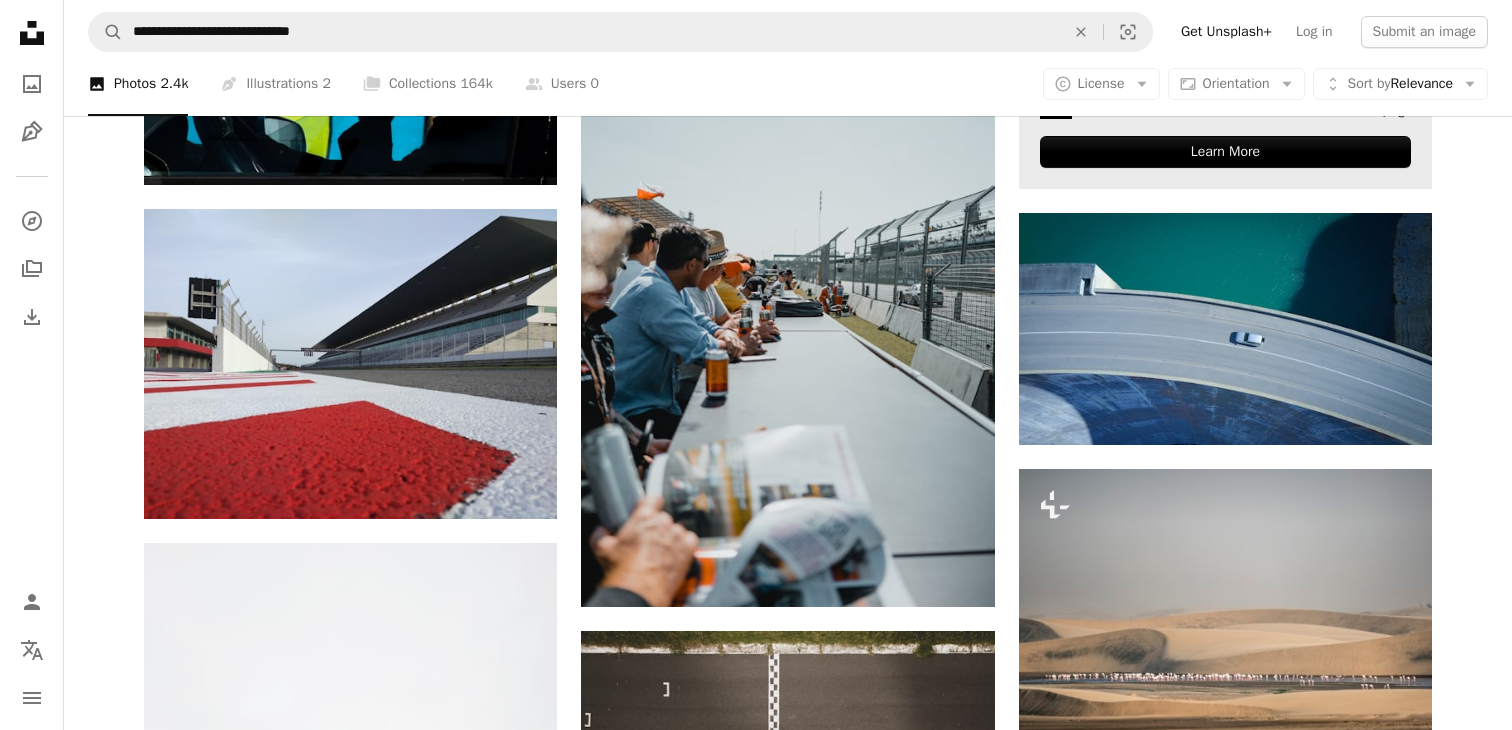 scroll, scrollTop: 610, scrollLeft: 0, axis: vertical 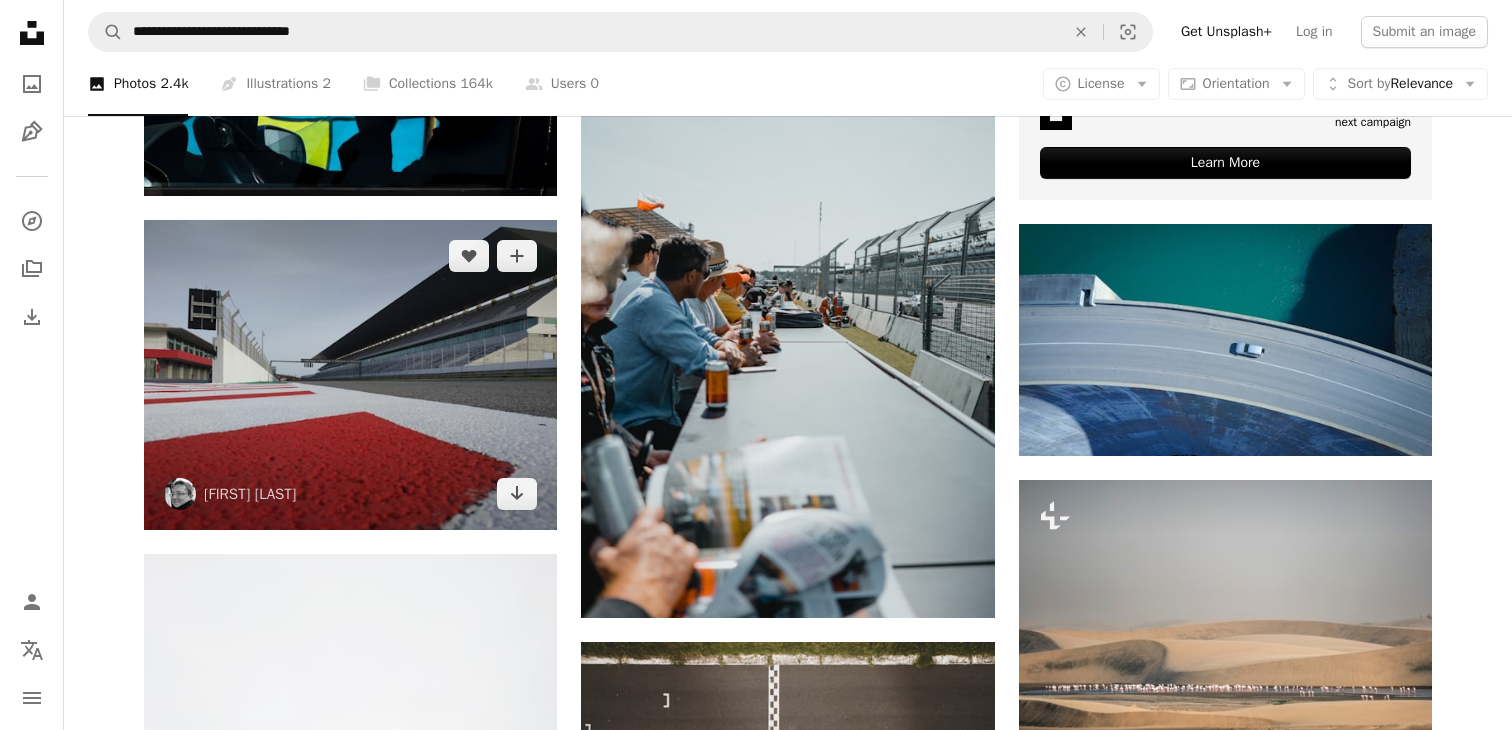 drag, startPoint x: 523, startPoint y: 503, endPoint x: 538, endPoint y: 504, distance: 15.033297 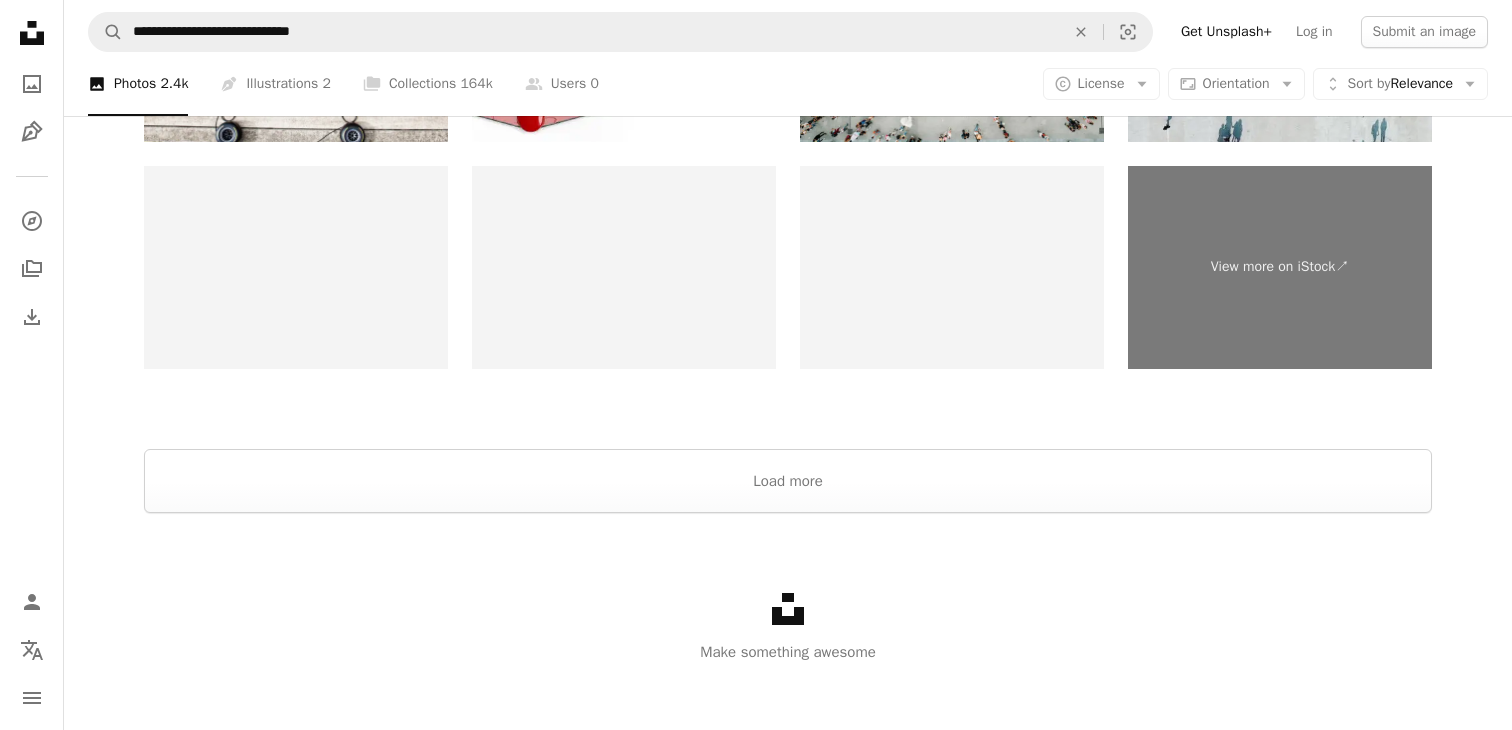 scroll, scrollTop: 3584, scrollLeft: 0, axis: vertical 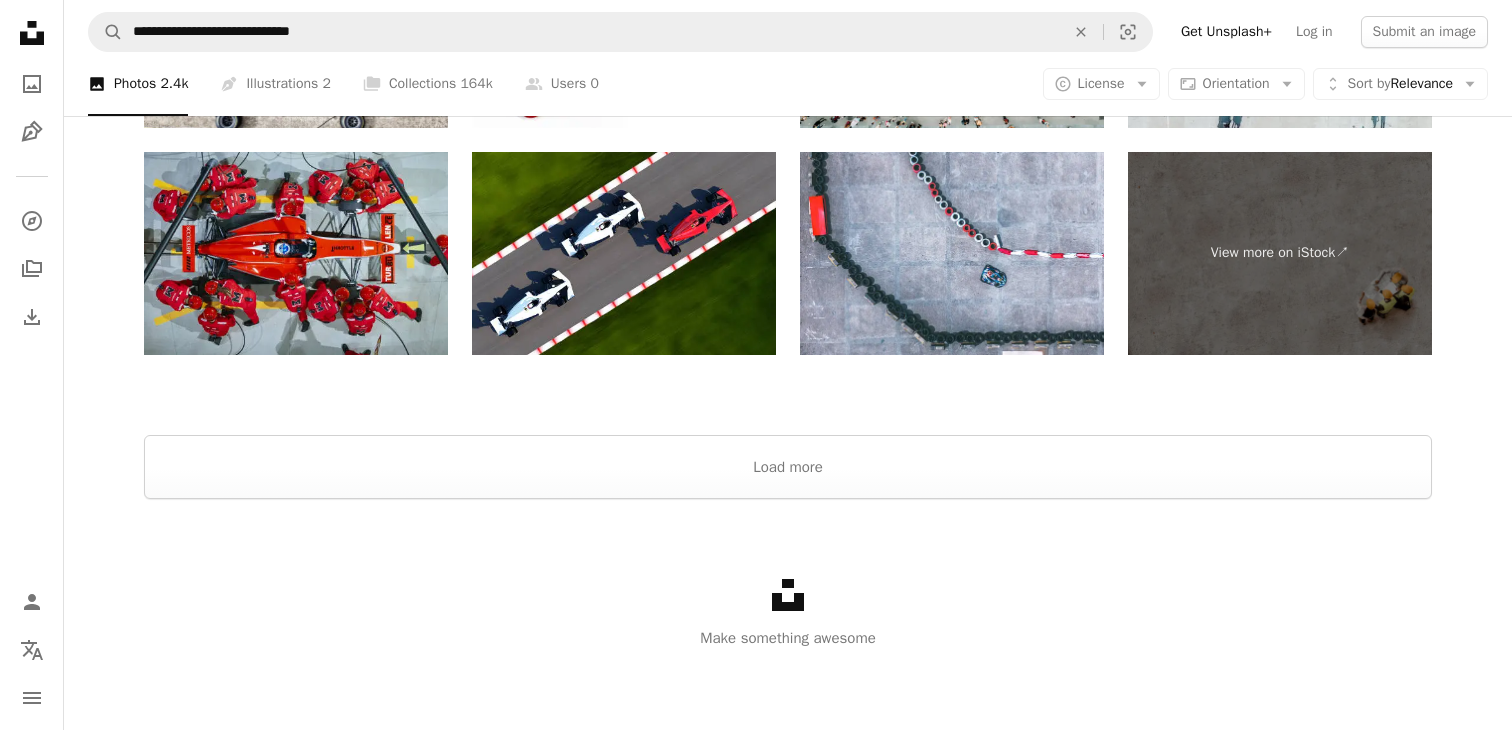 click on "Unsplash logo Make something awesome" at bounding box center [788, 614] 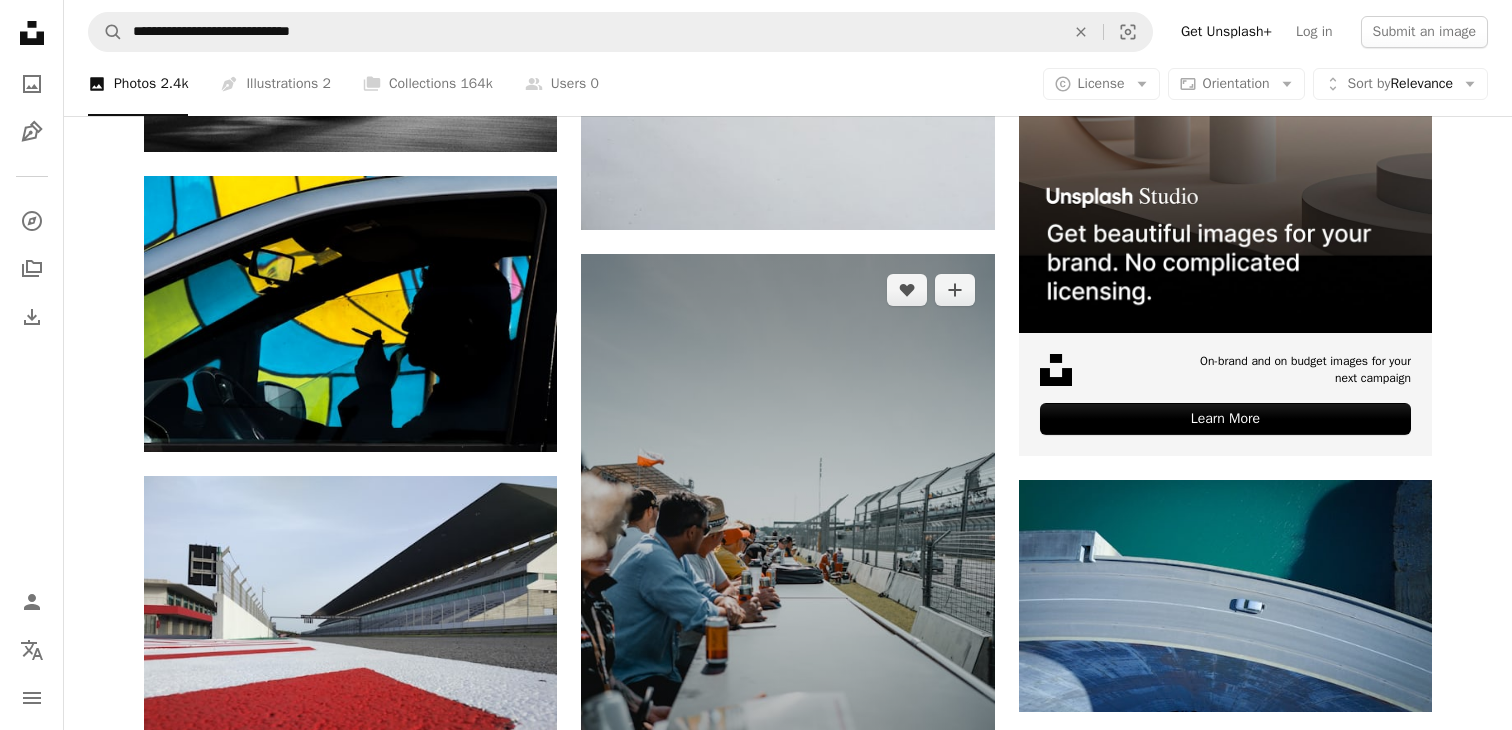 scroll, scrollTop: 0, scrollLeft: 0, axis: both 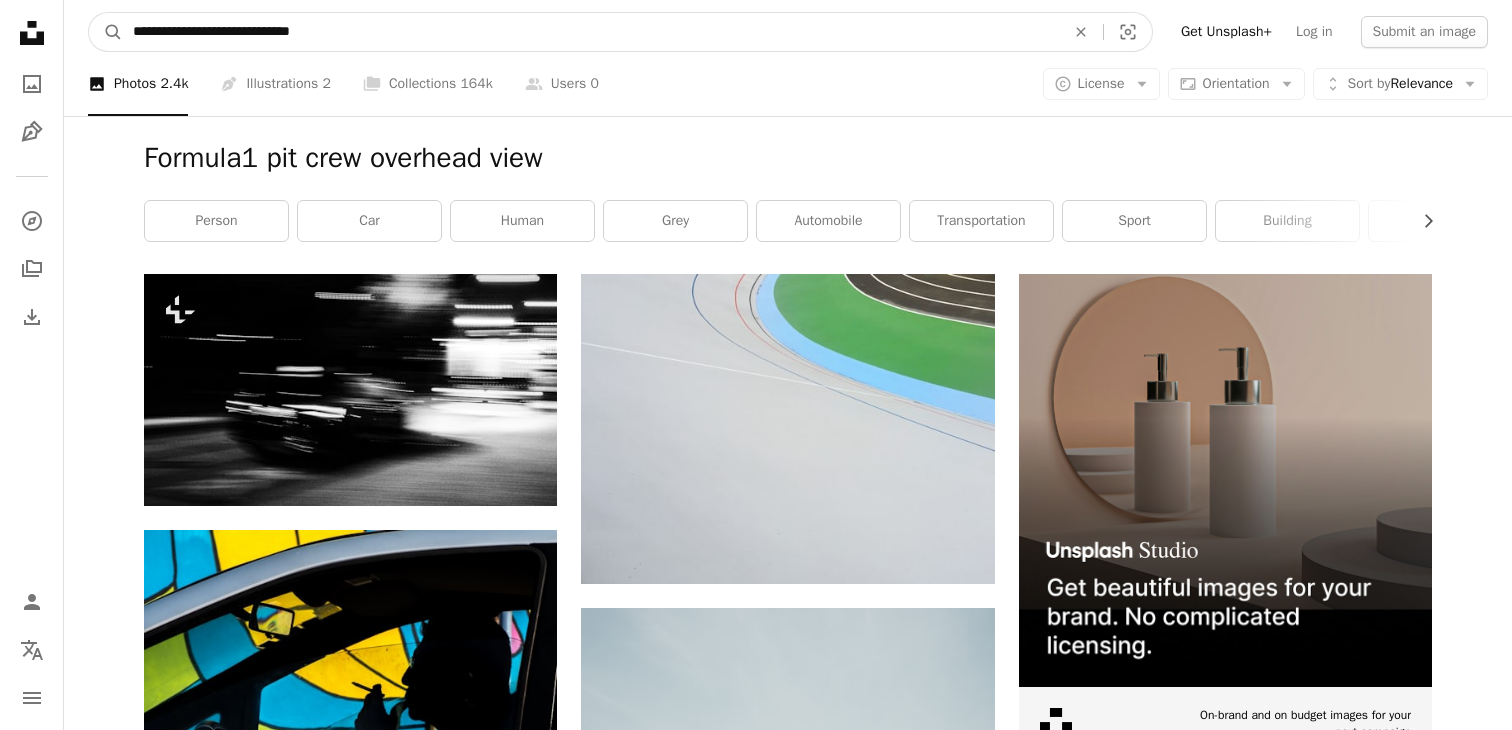 click on "**********" at bounding box center [591, 32] 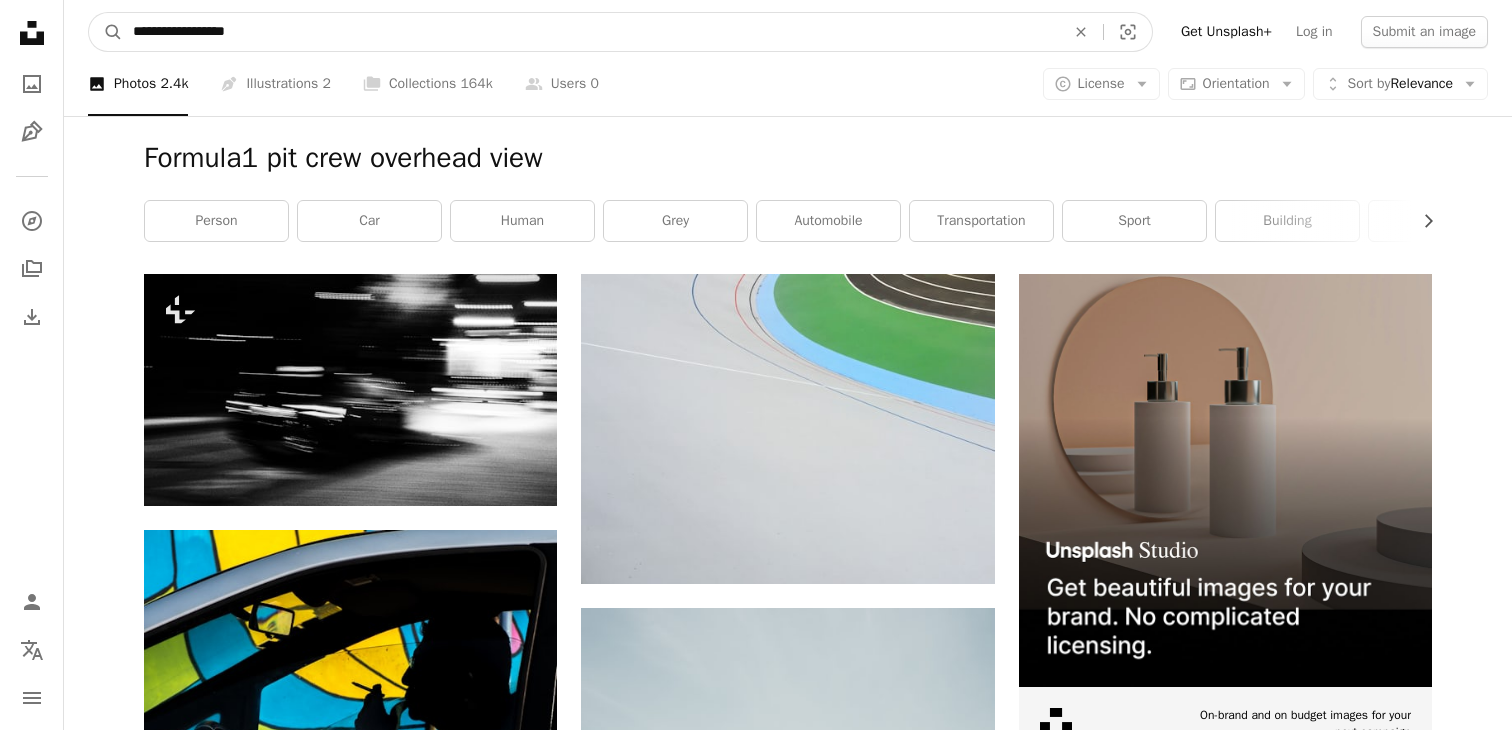 type on "**********" 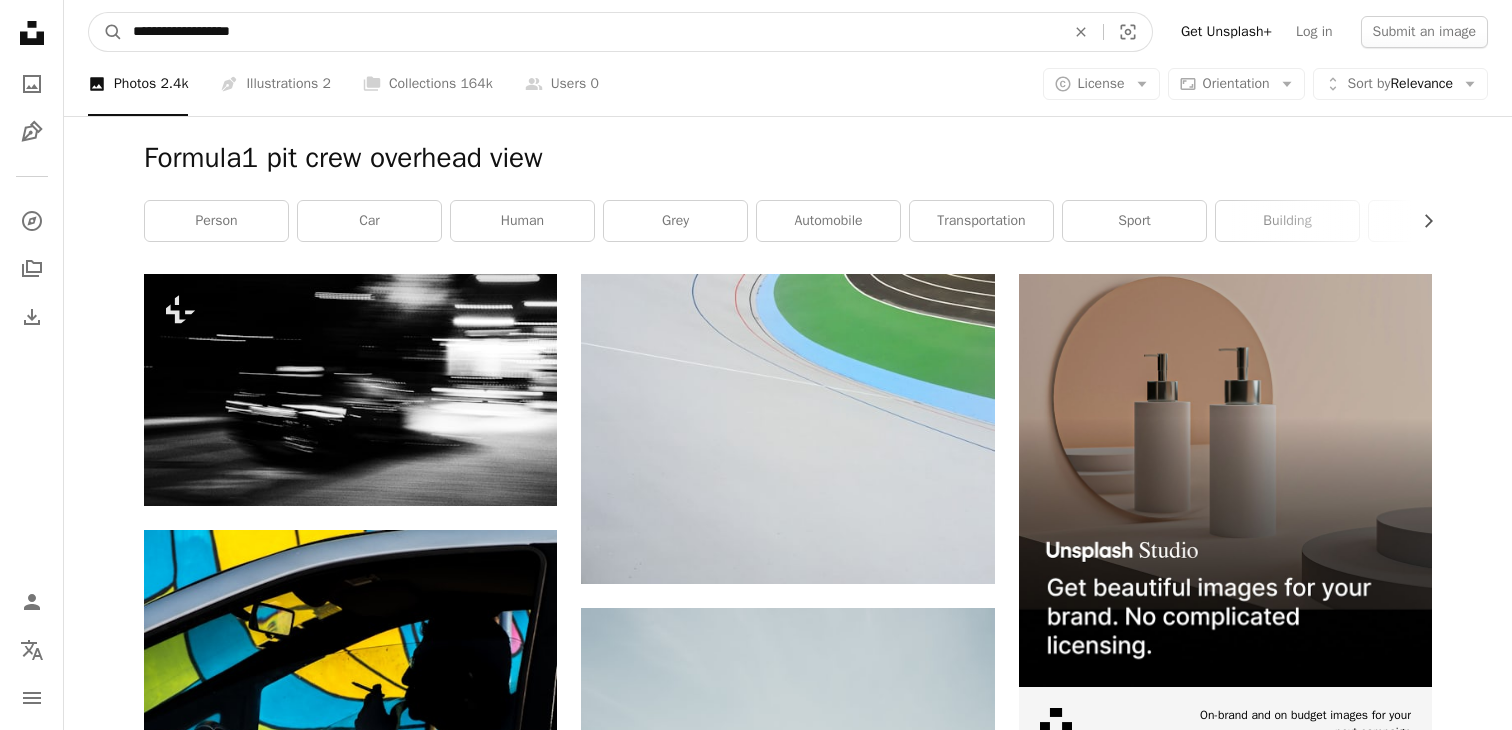 click on "A magnifying glass" at bounding box center (106, 32) 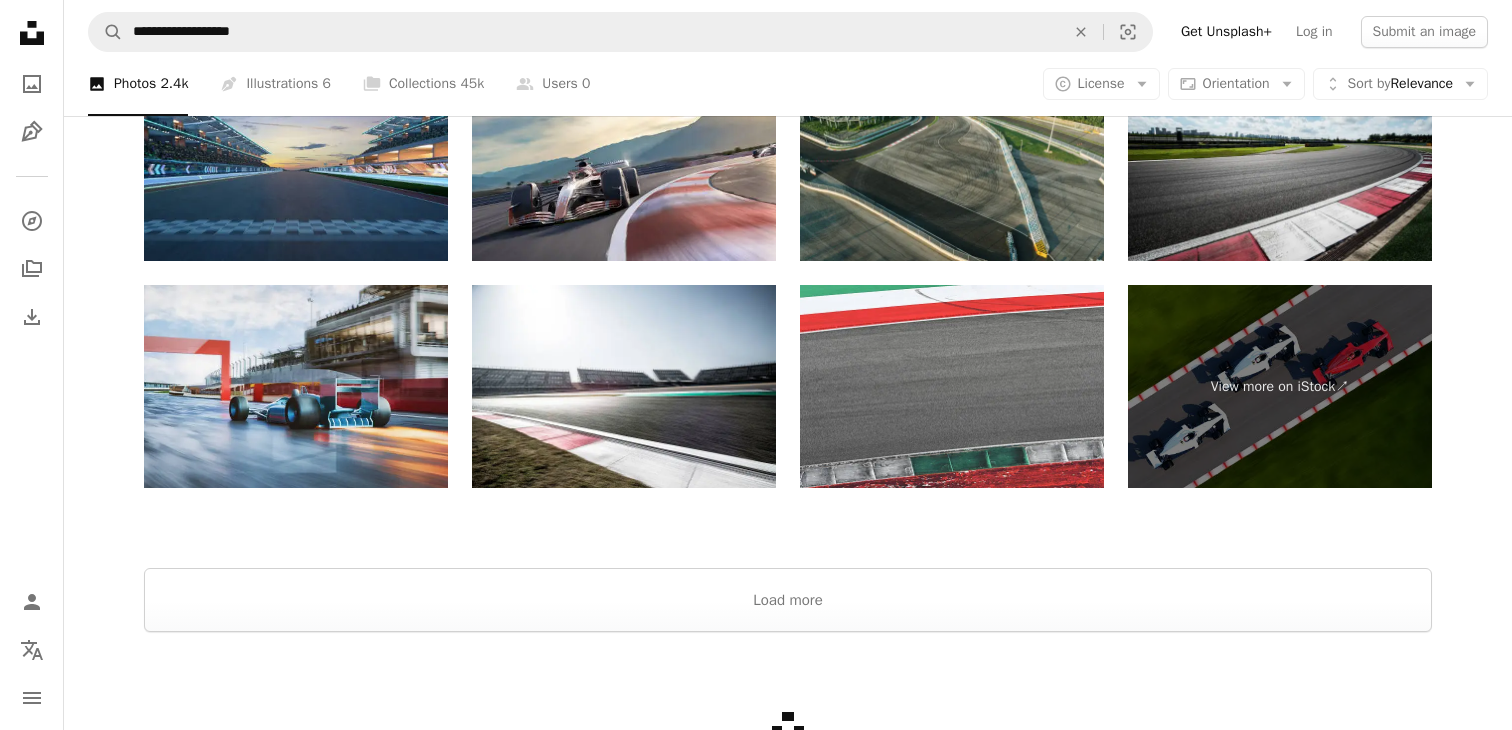 scroll, scrollTop: 4083, scrollLeft: 0, axis: vertical 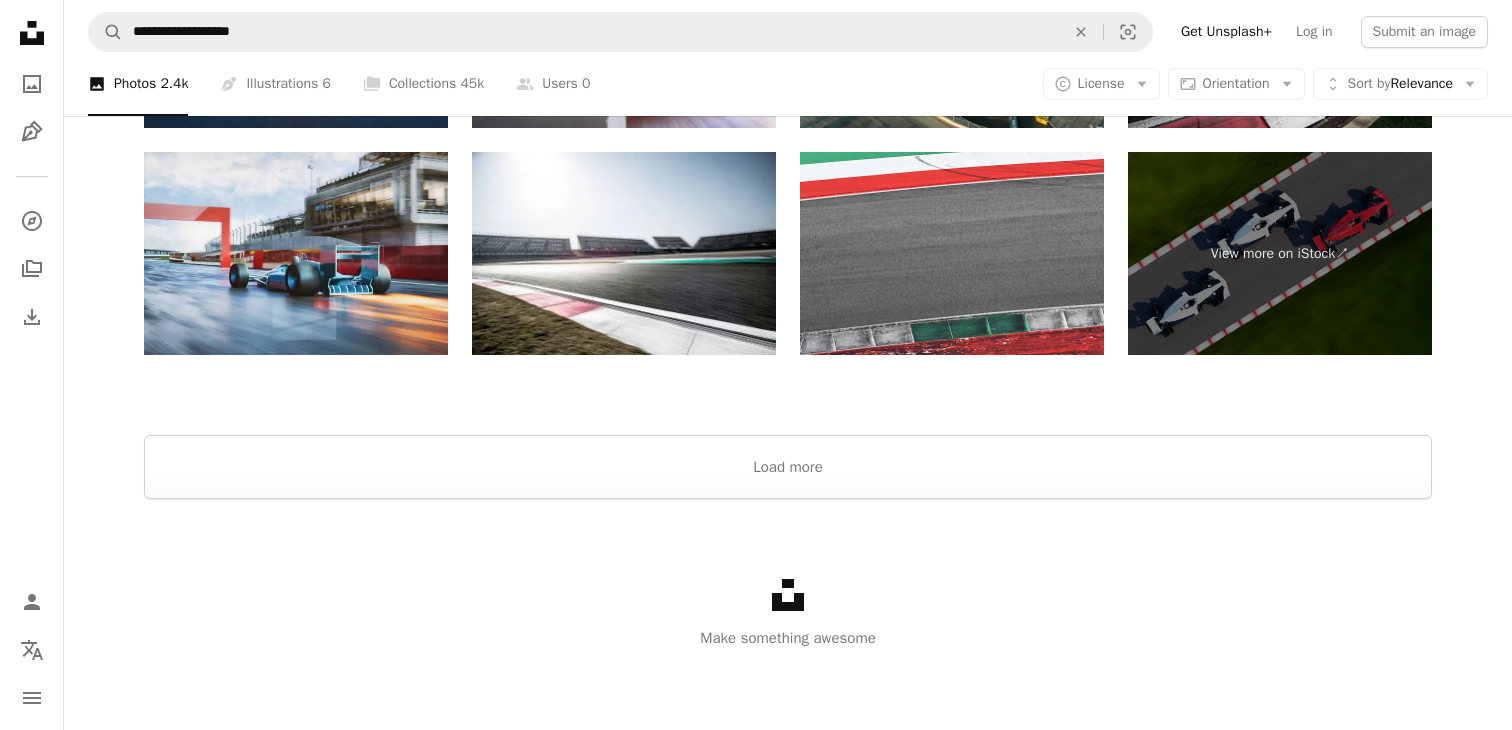 click on "Unsplash logo" 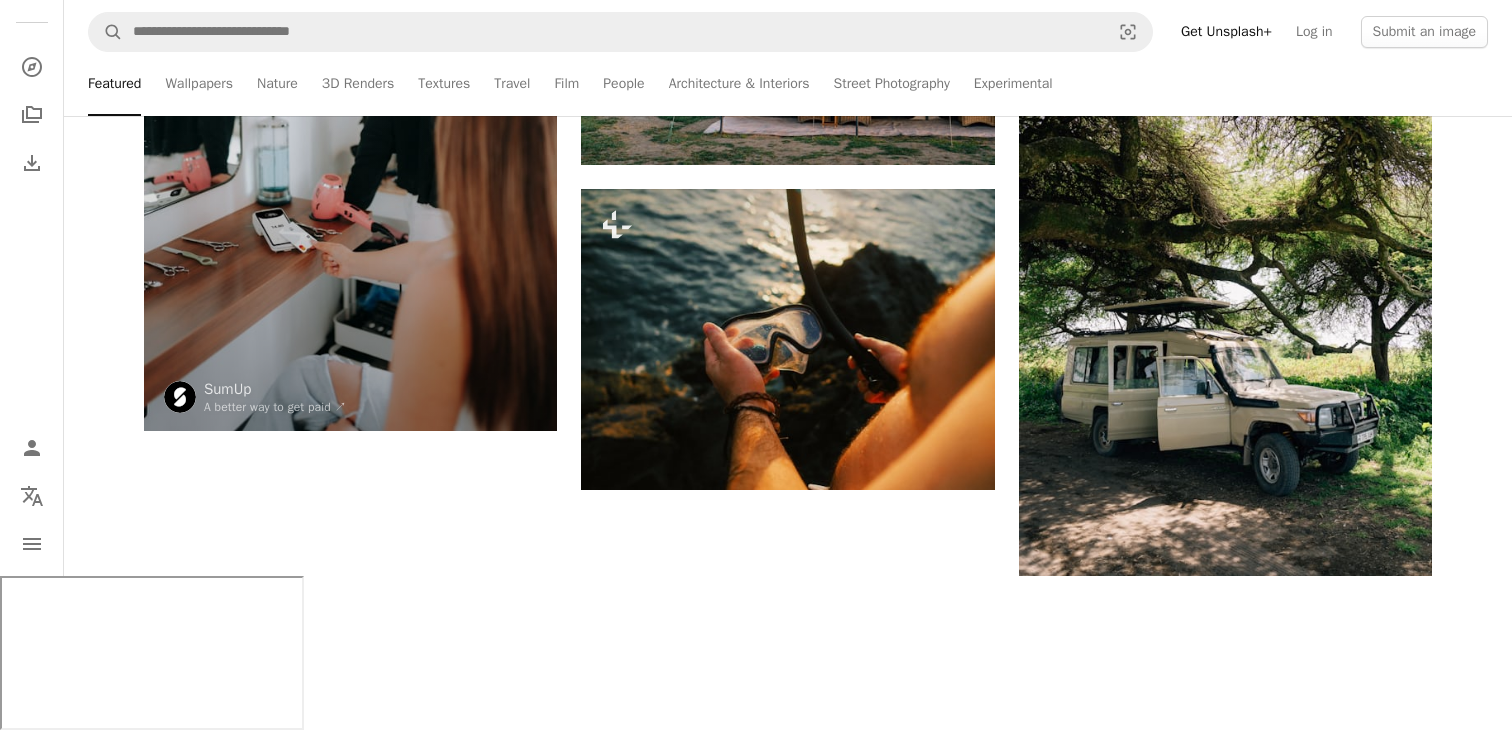 scroll, scrollTop: 0, scrollLeft: 0, axis: both 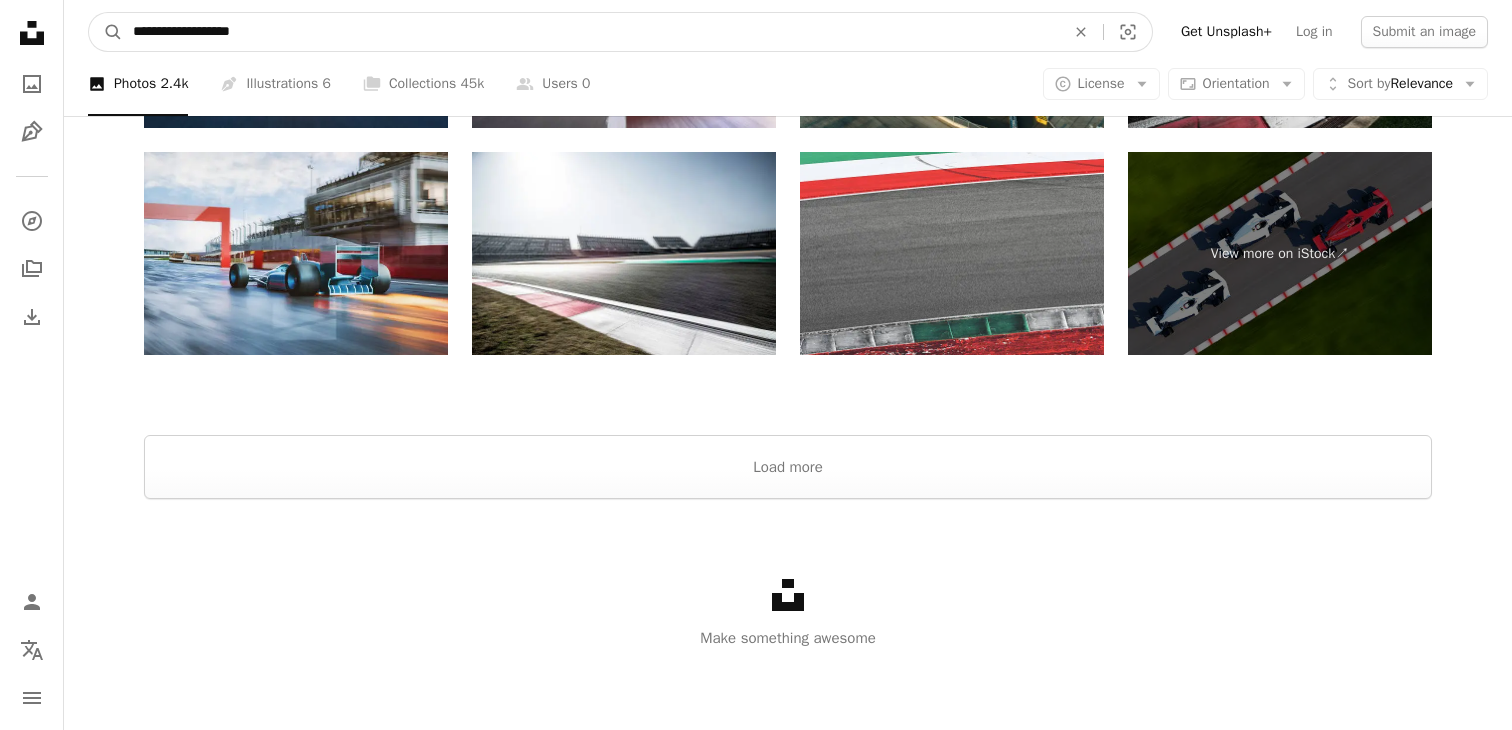 click on "**********" at bounding box center [591, 32] 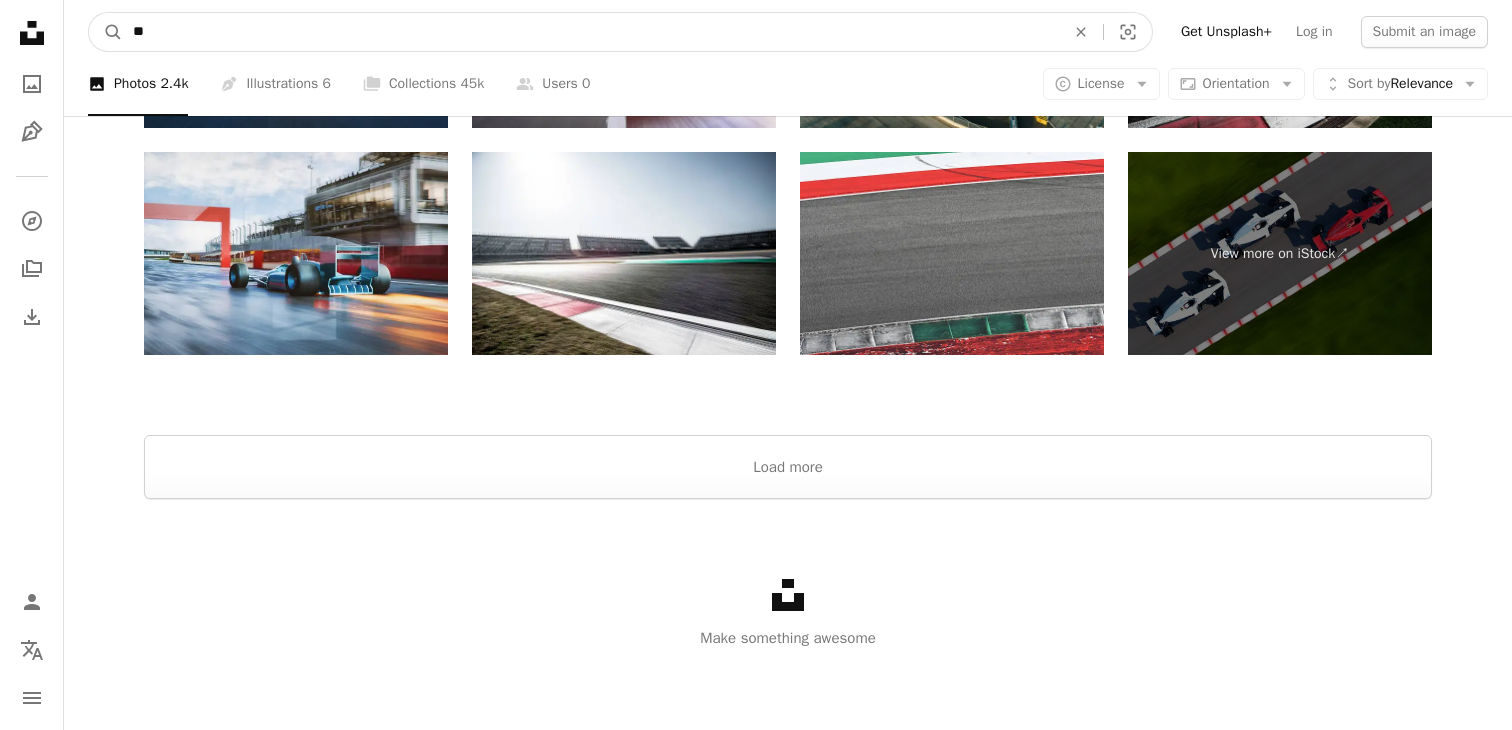 type on "*" 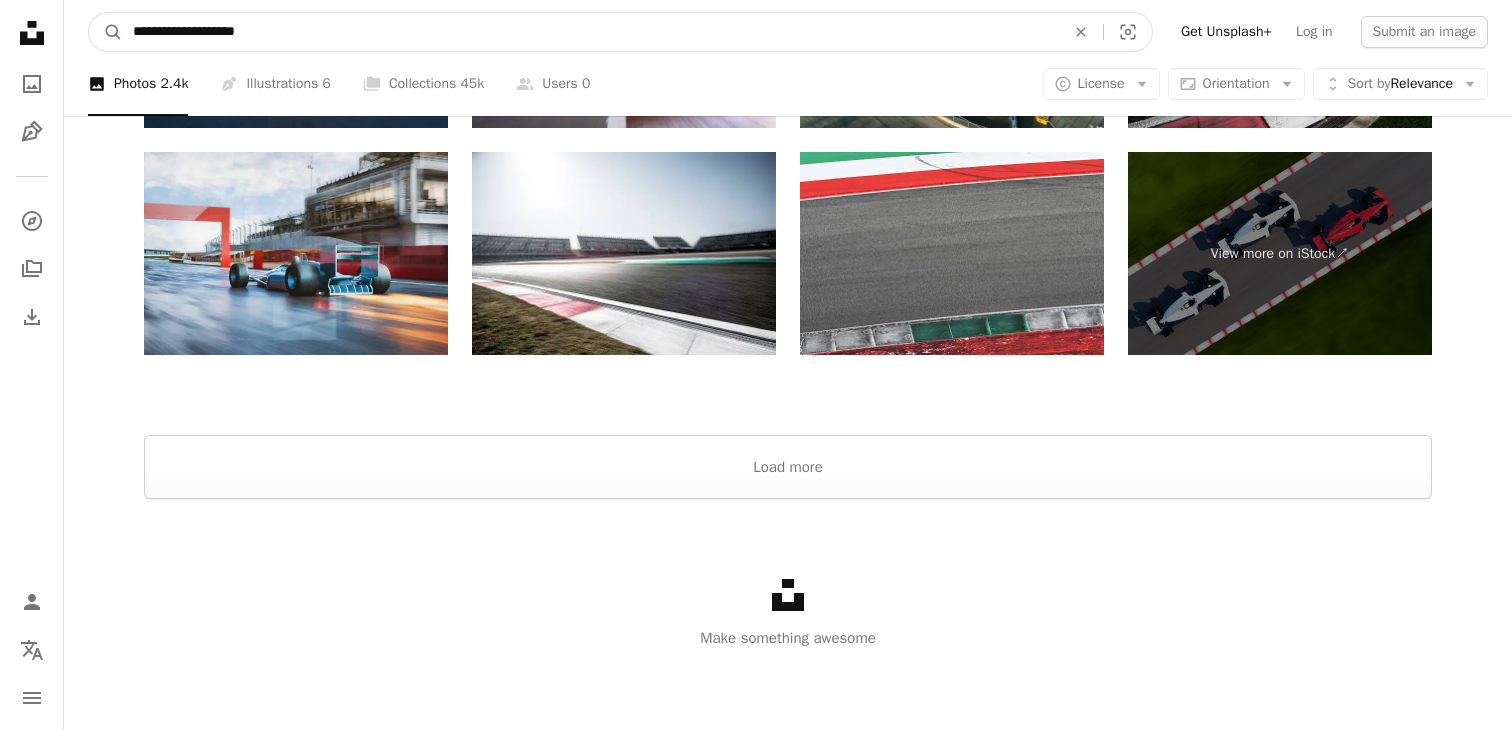 type on "**********" 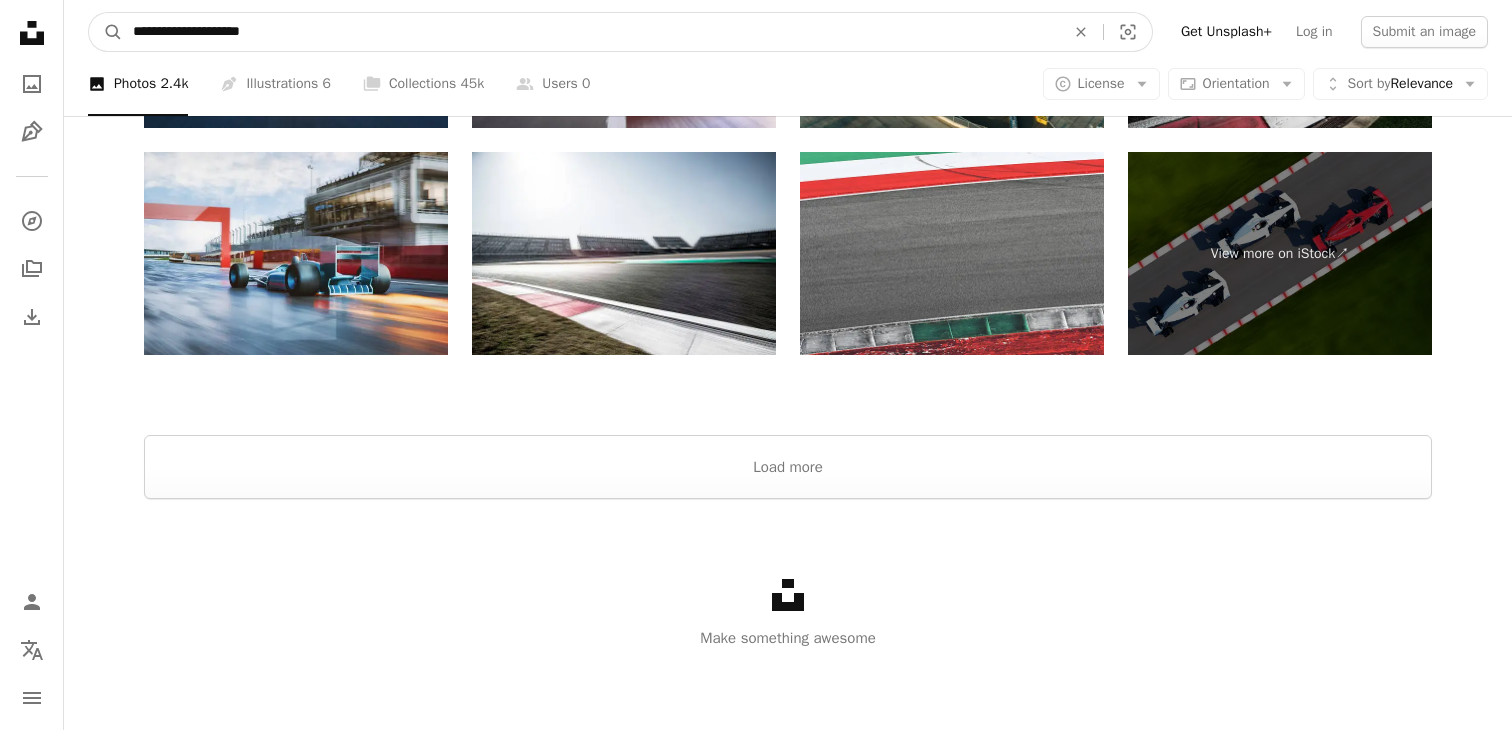 click on "A magnifying glass" at bounding box center (106, 32) 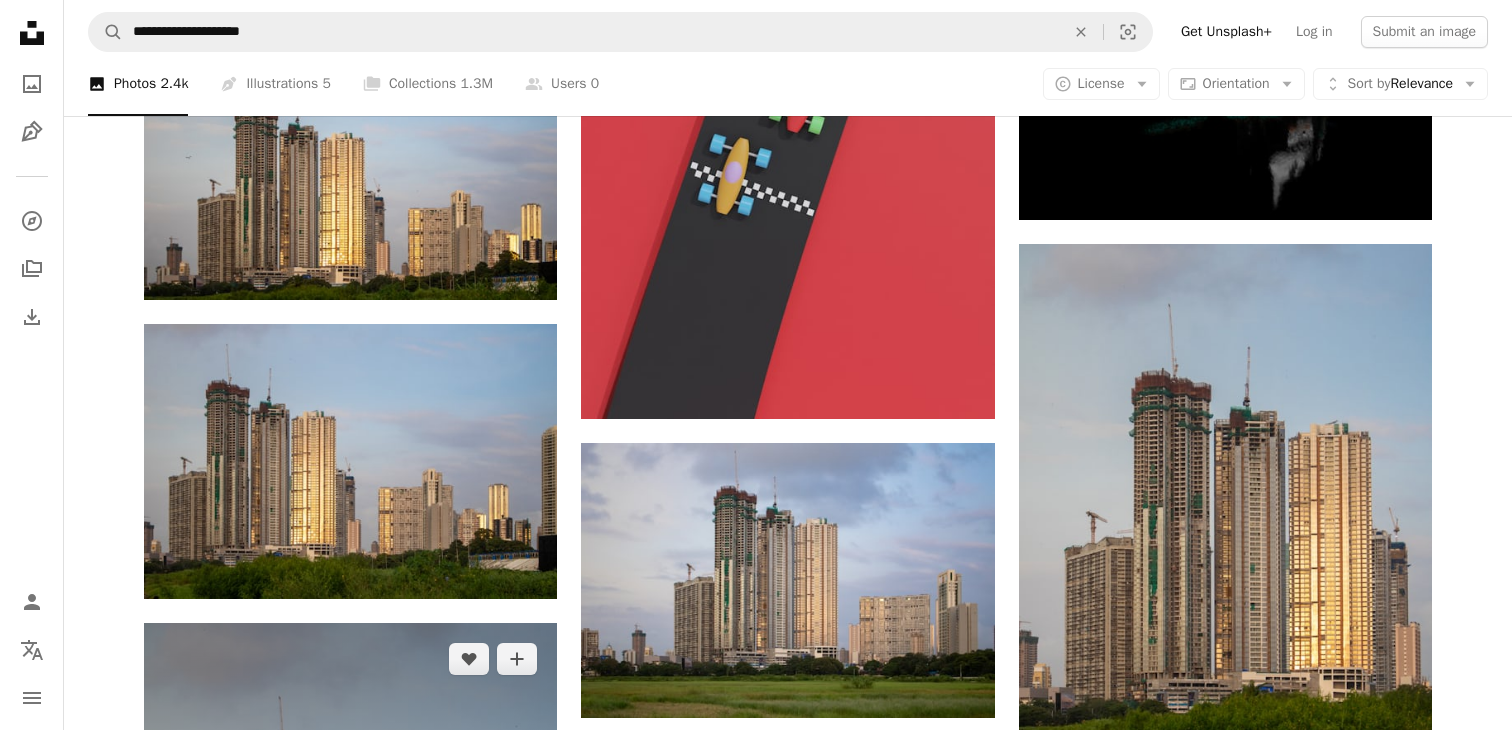 scroll, scrollTop: 0, scrollLeft: 0, axis: both 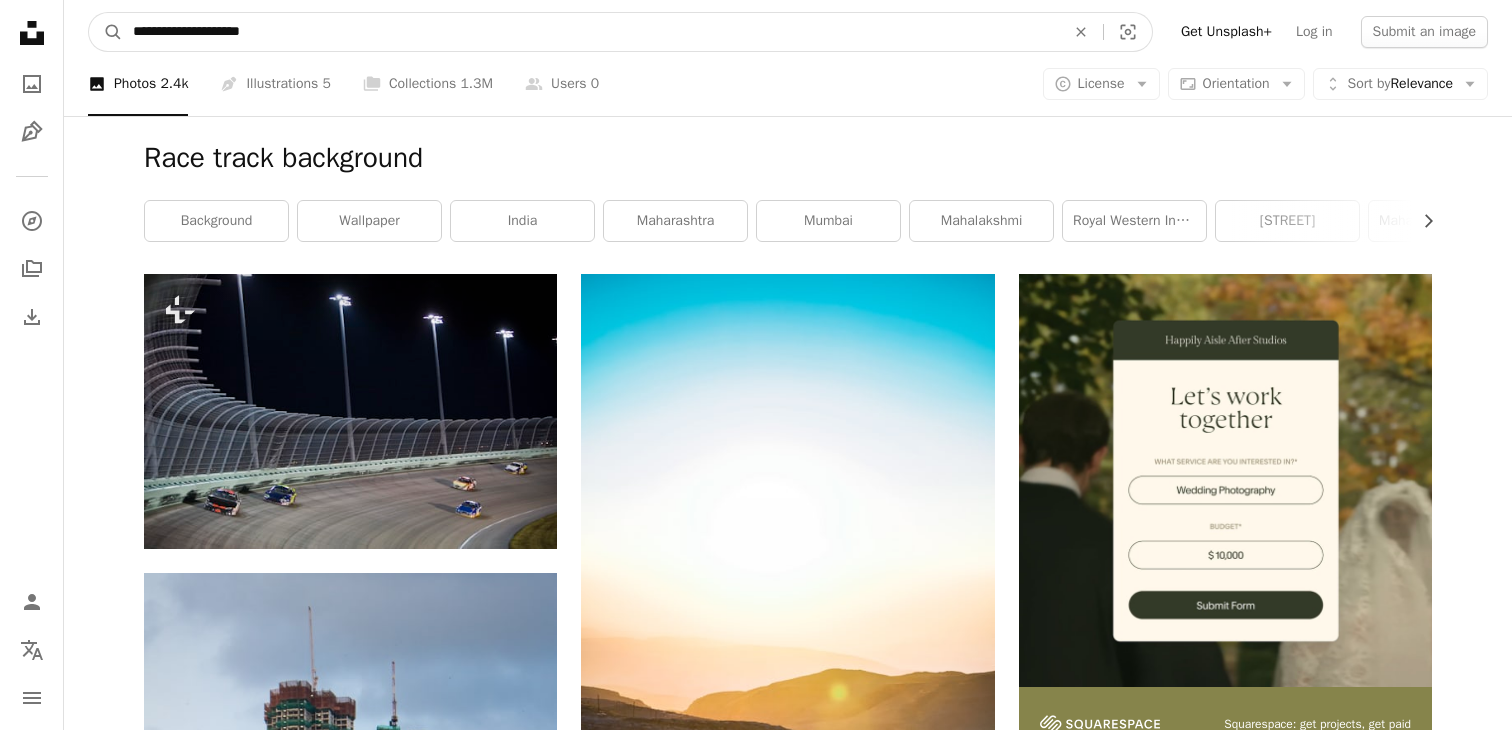 click on "**********" at bounding box center (591, 32) 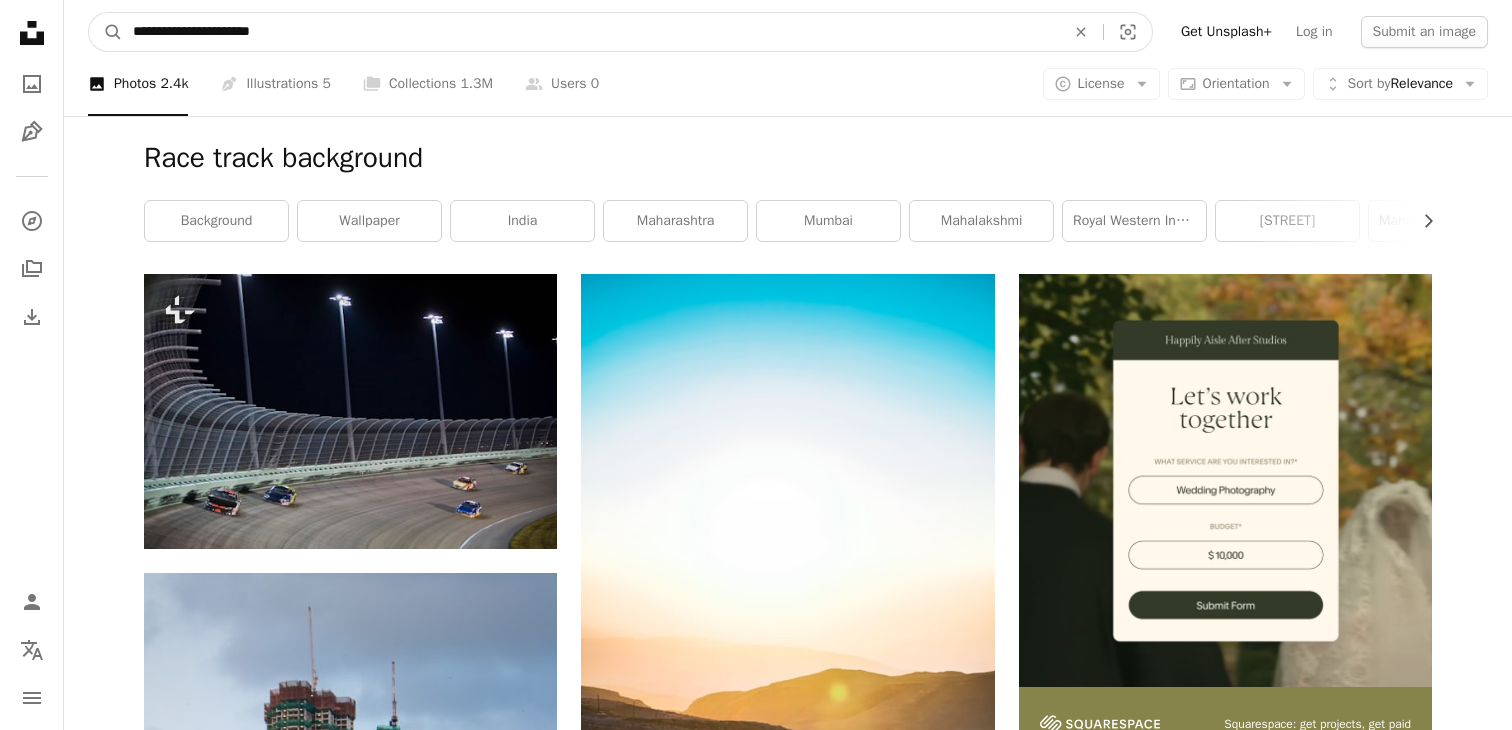type on "**********" 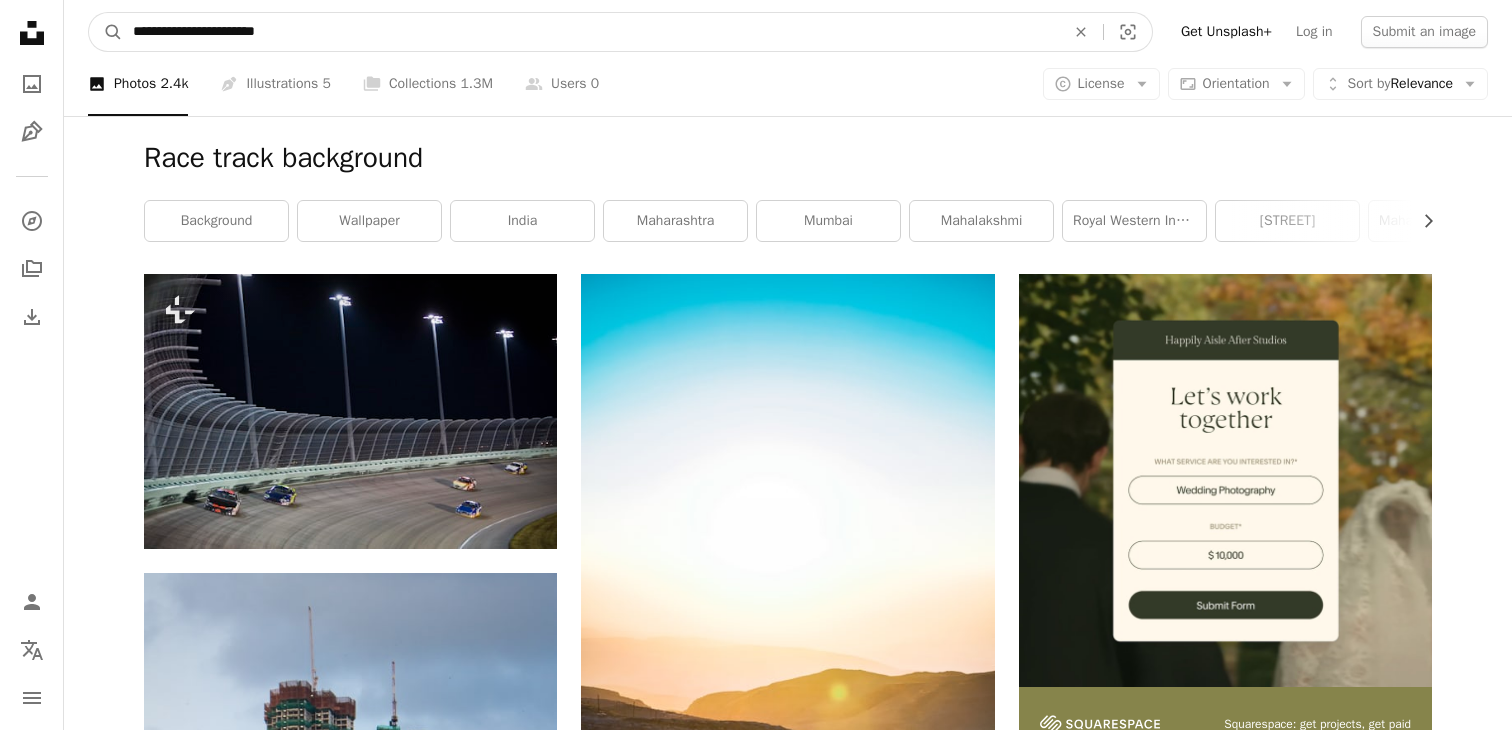 click on "A magnifying glass" at bounding box center (106, 32) 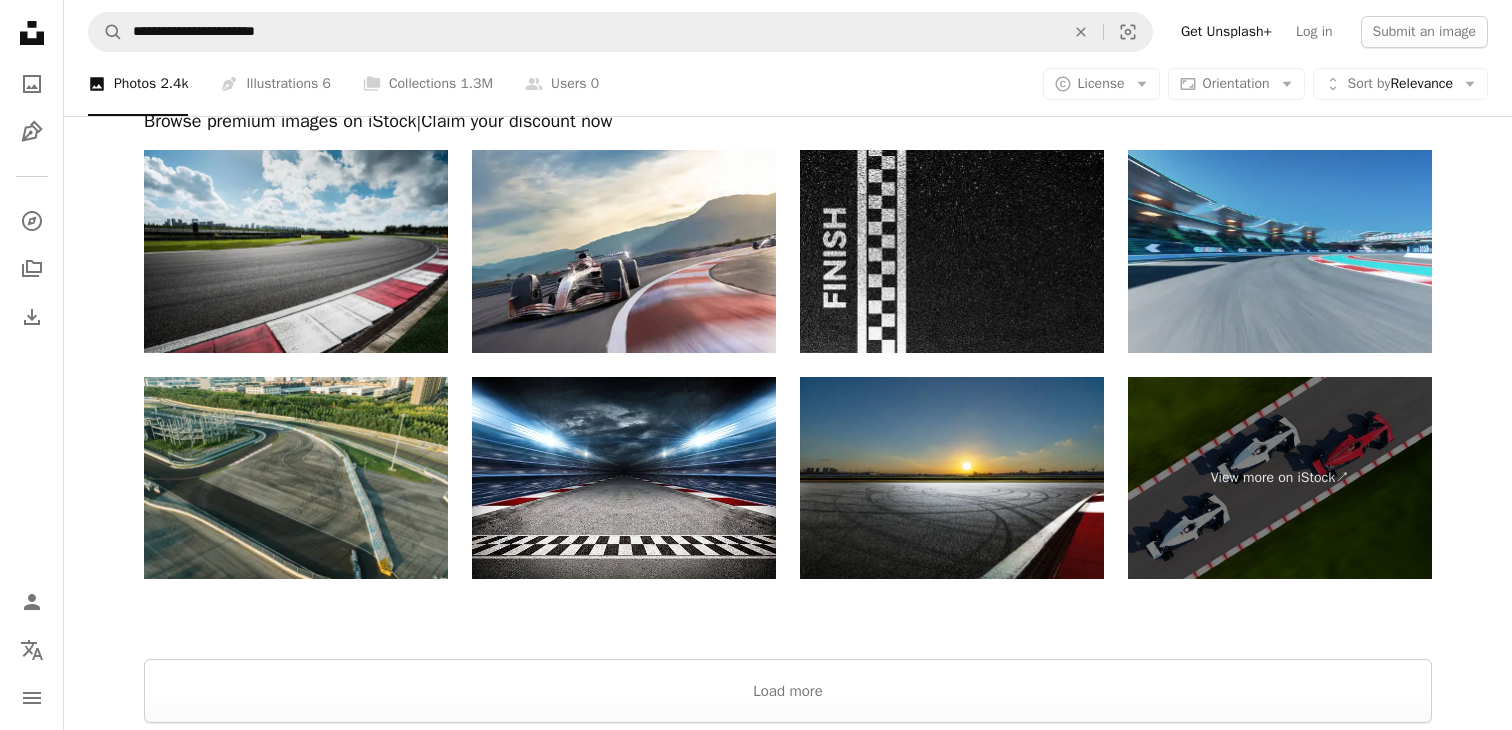 scroll, scrollTop: 3219, scrollLeft: 0, axis: vertical 